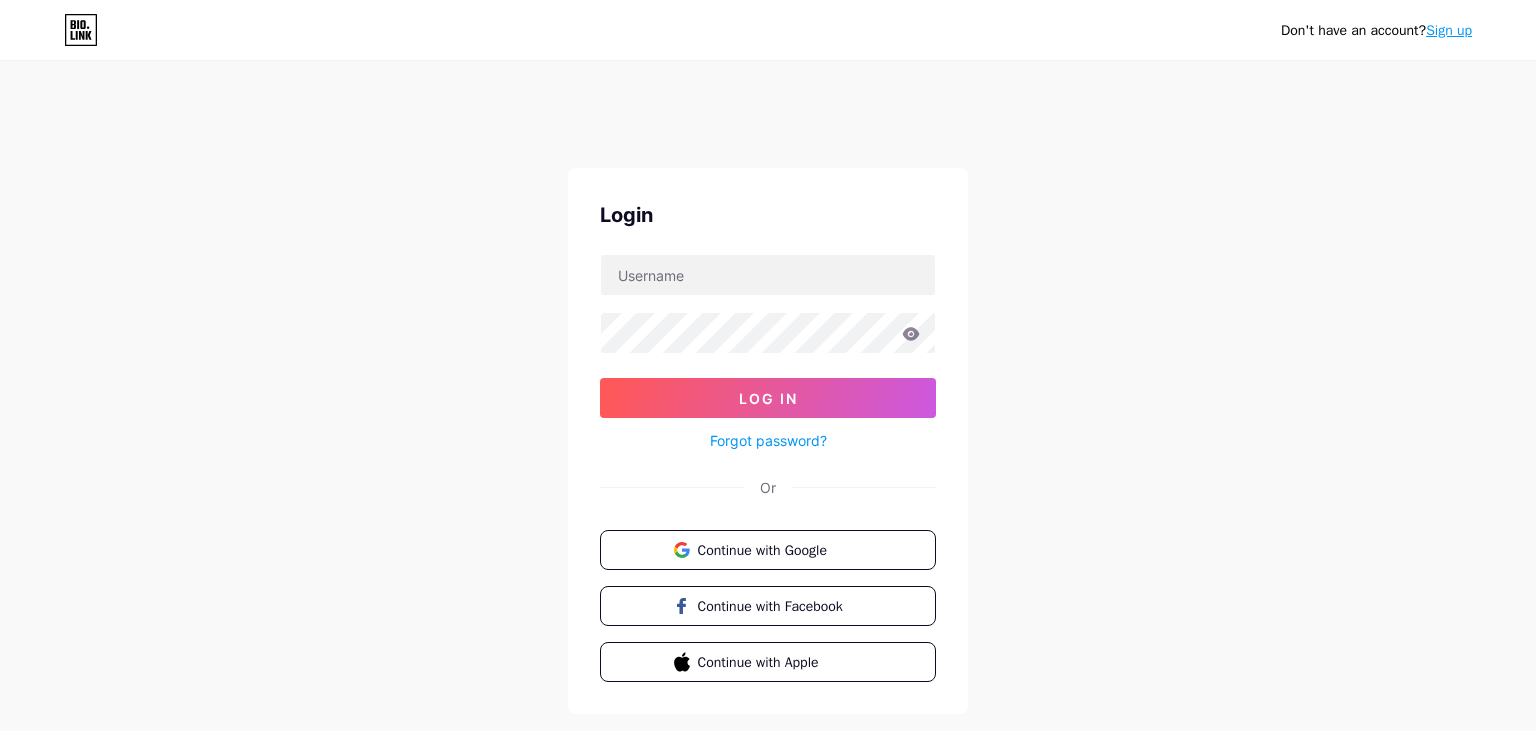 scroll, scrollTop: 0, scrollLeft: 0, axis: both 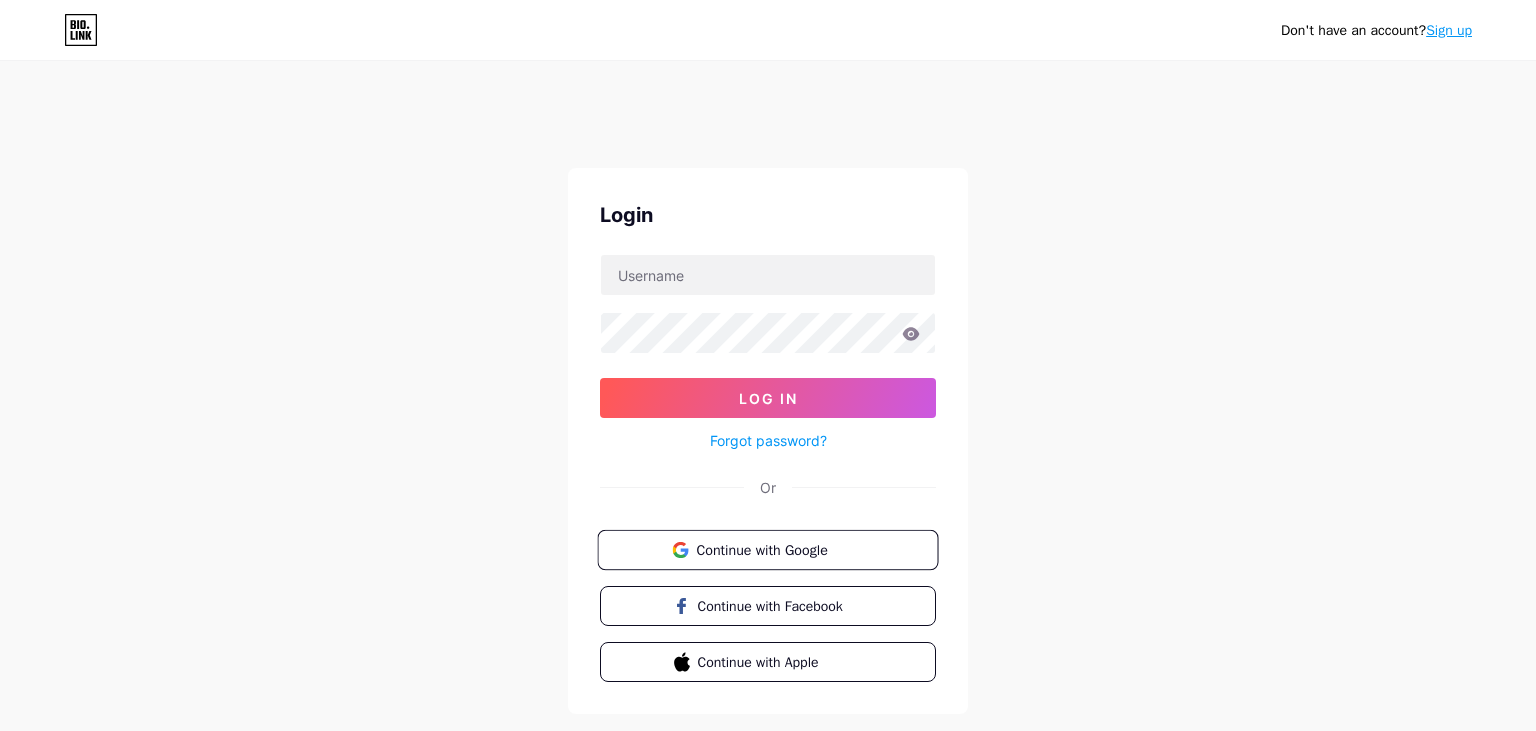 click on "Continue with Google" at bounding box center (779, 549) 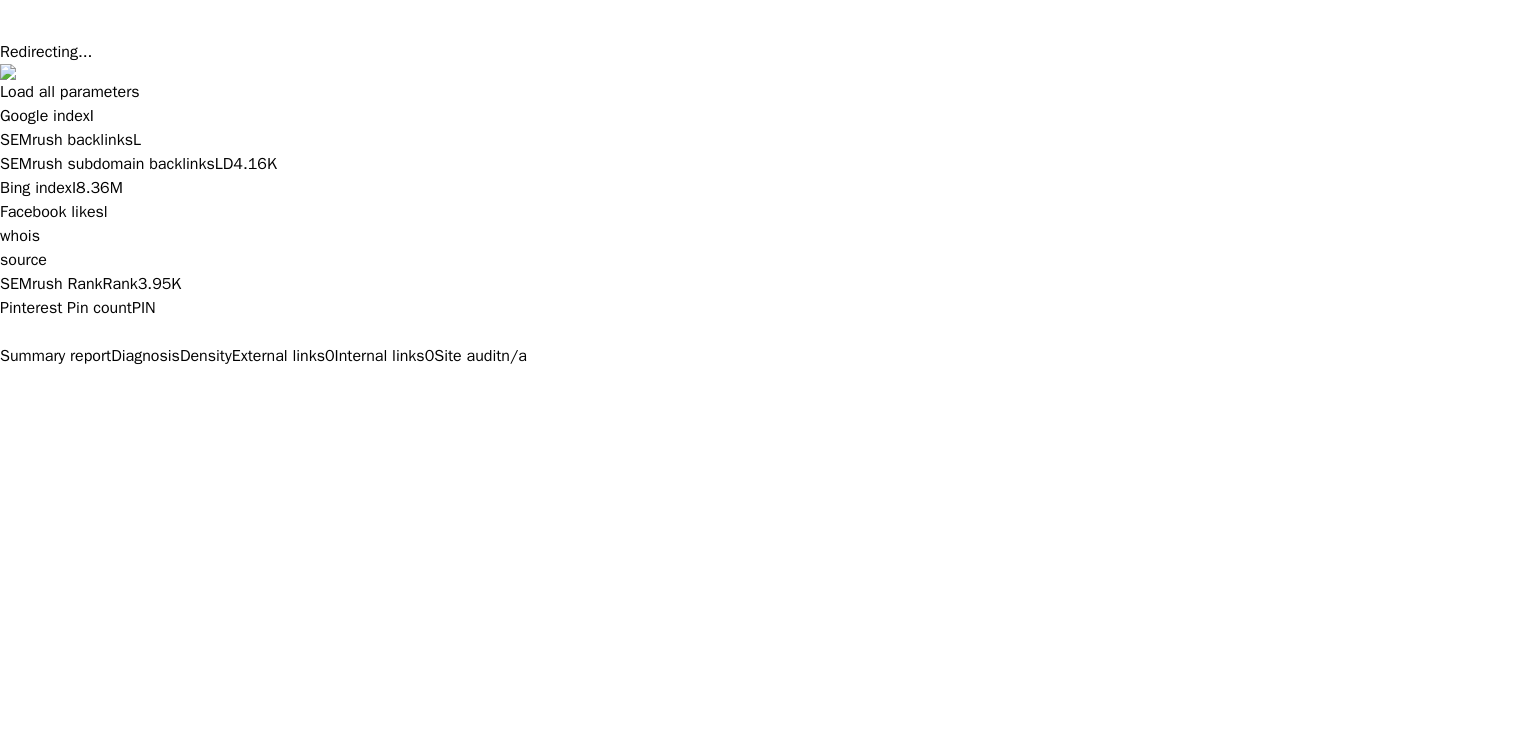 scroll, scrollTop: 0, scrollLeft: 0, axis: both 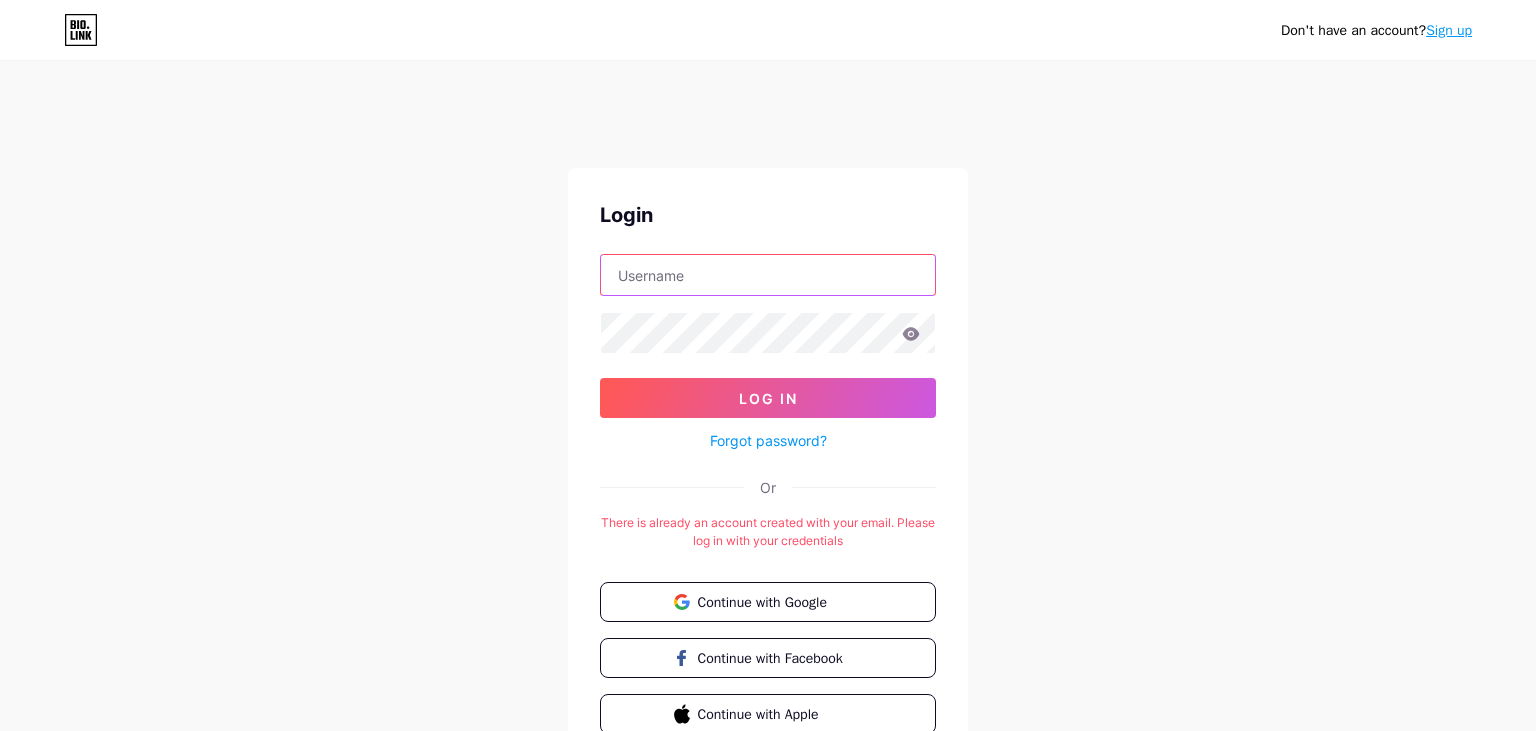 click at bounding box center (768, 275) 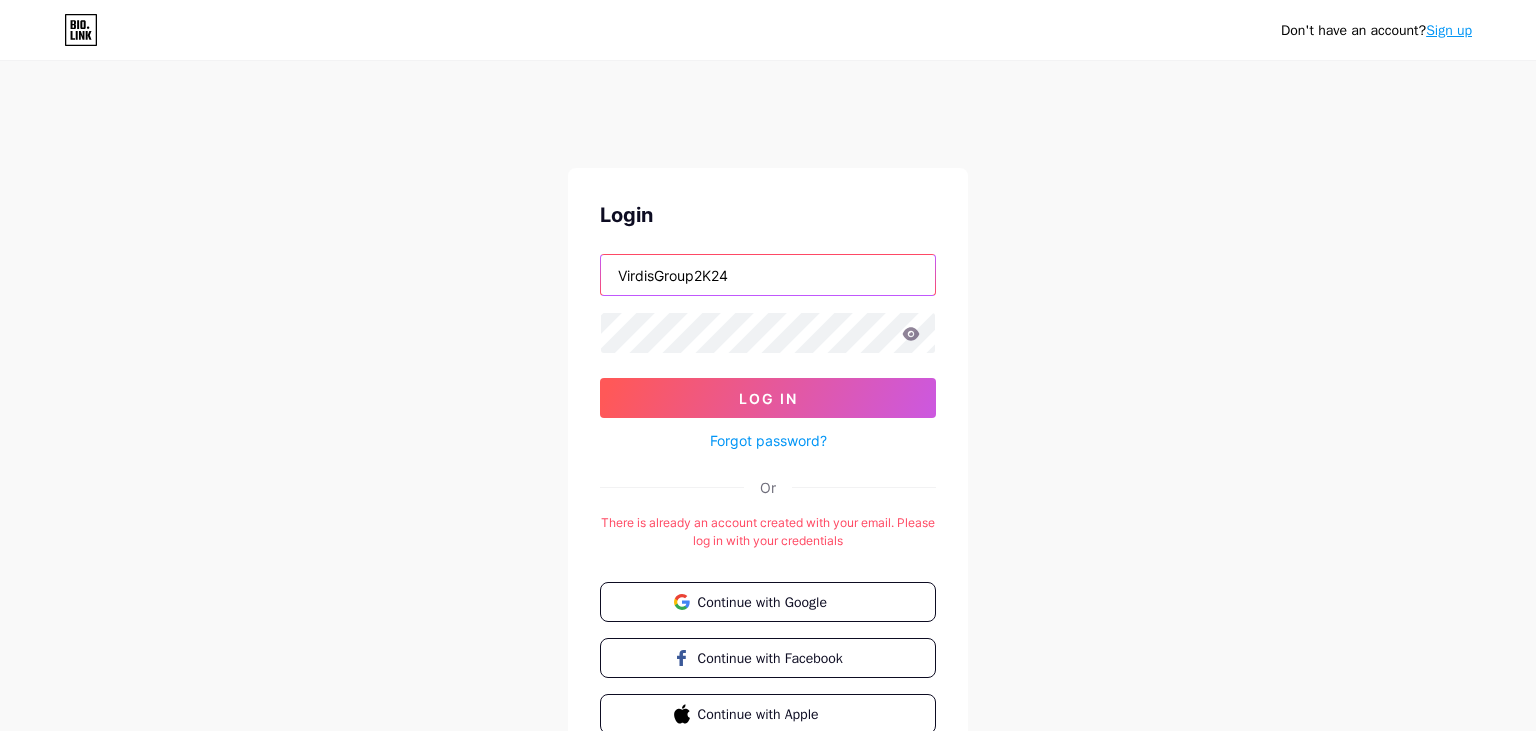 type on "VirdisGroup2K24" 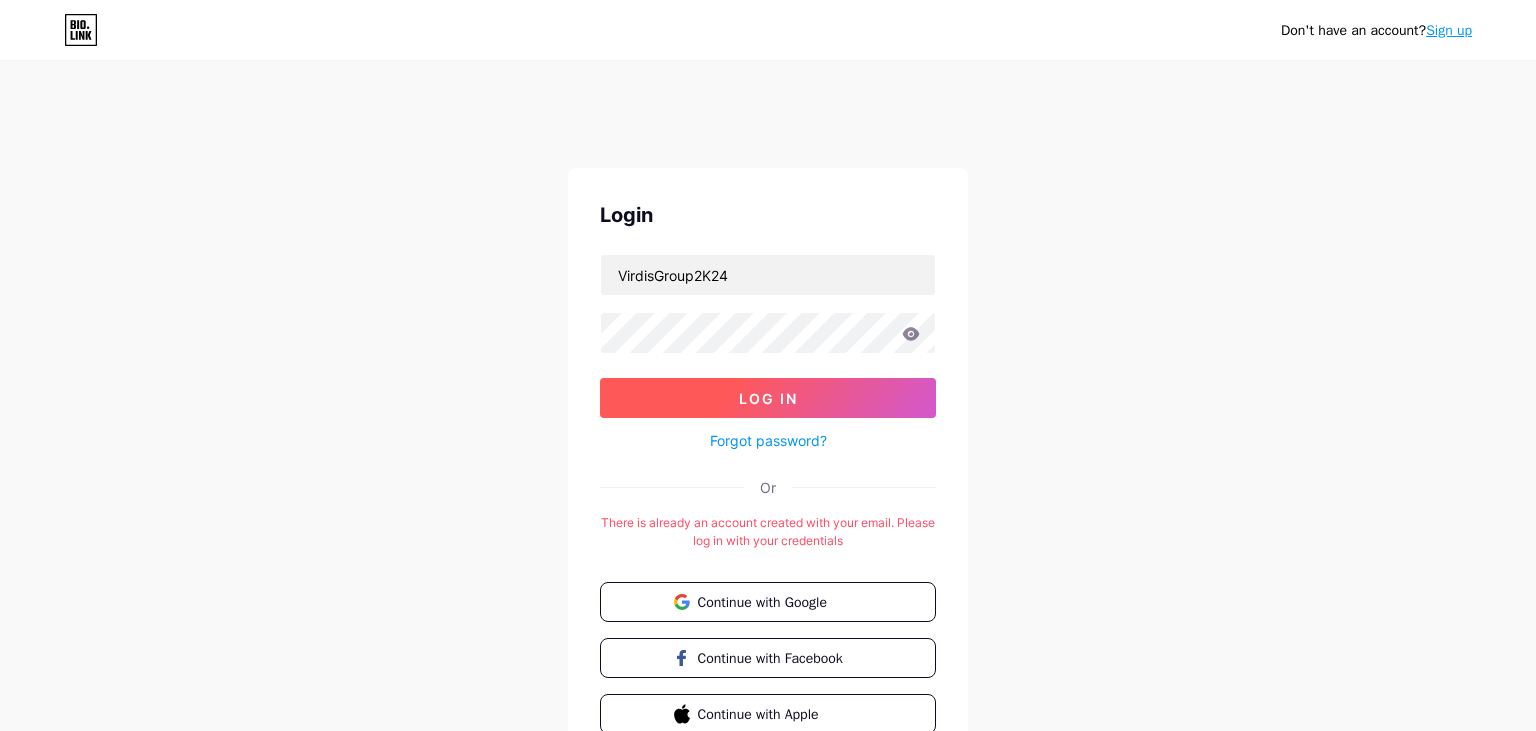 click on "Log In" at bounding box center [768, 398] 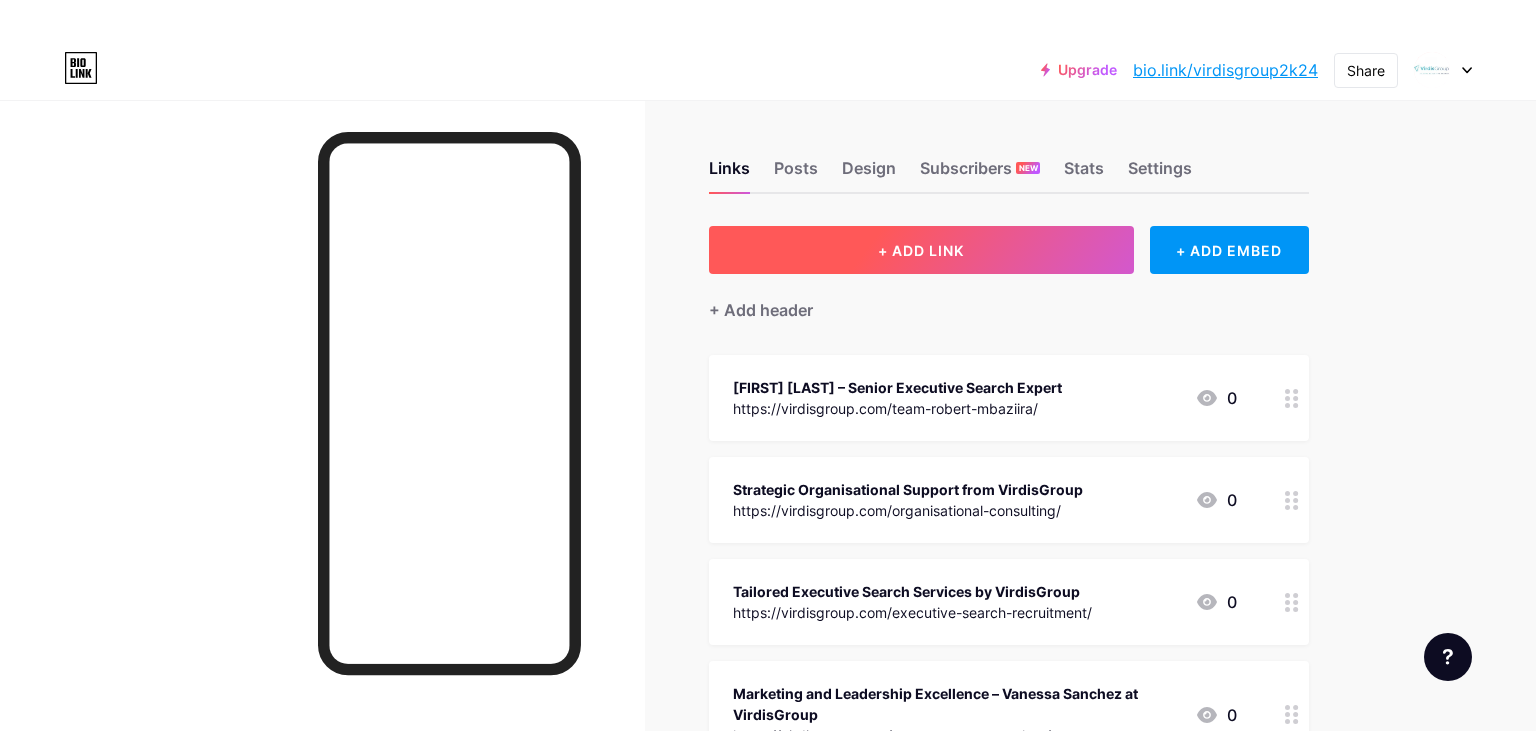 click on "+ ADD LINK" at bounding box center (921, 250) 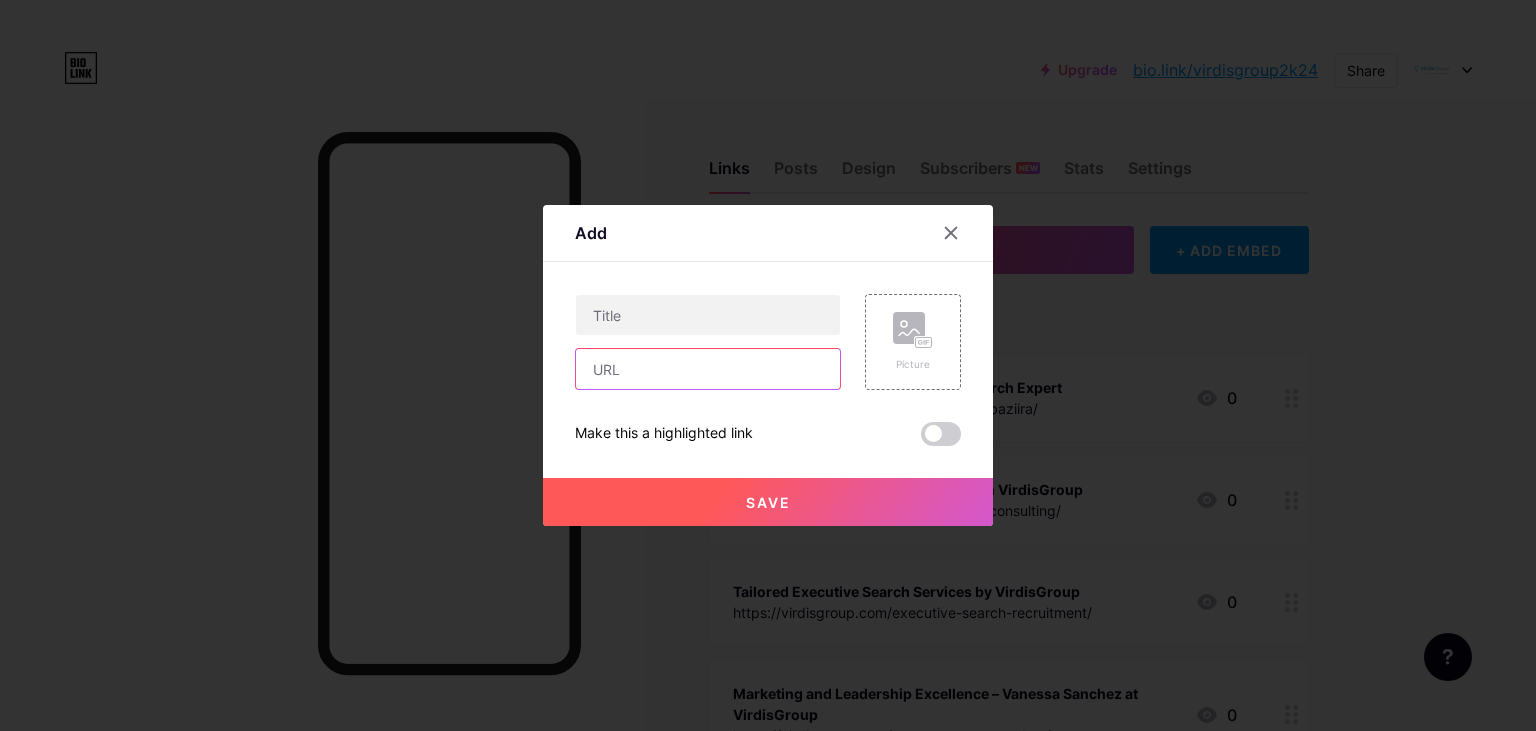 click at bounding box center [708, 369] 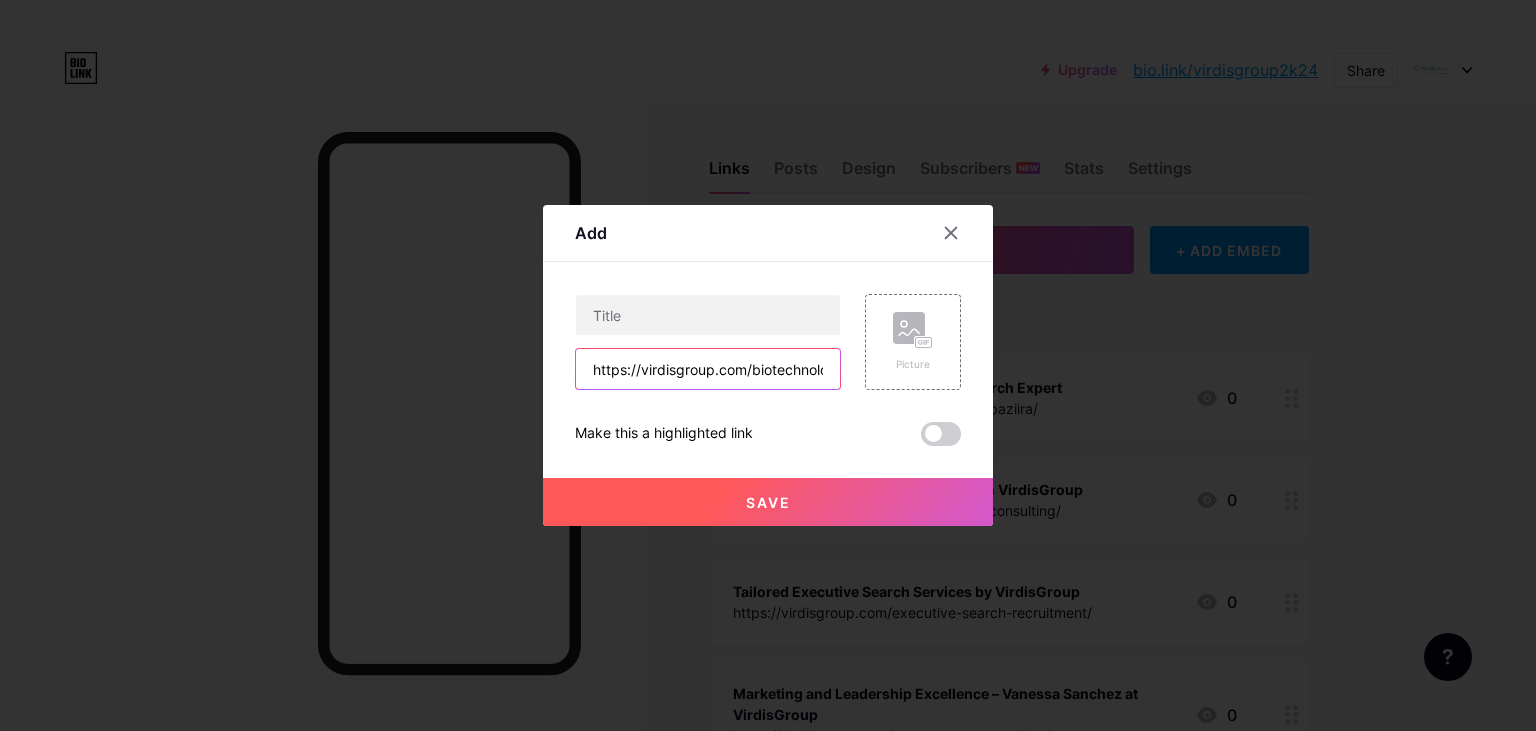 scroll, scrollTop: 0, scrollLeft: 110, axis: horizontal 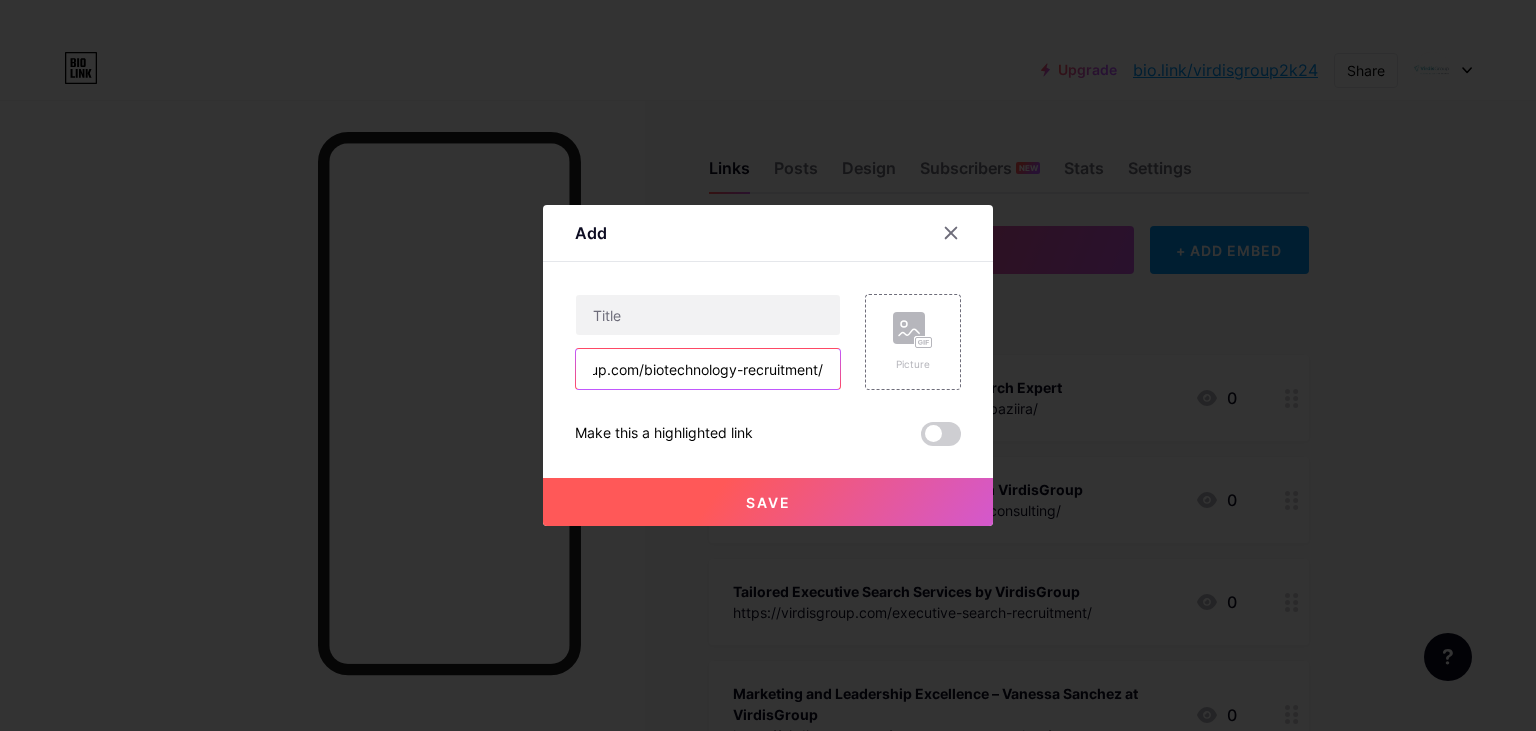 type on "https://virdisgroup.com/biotechnology-recruitment/" 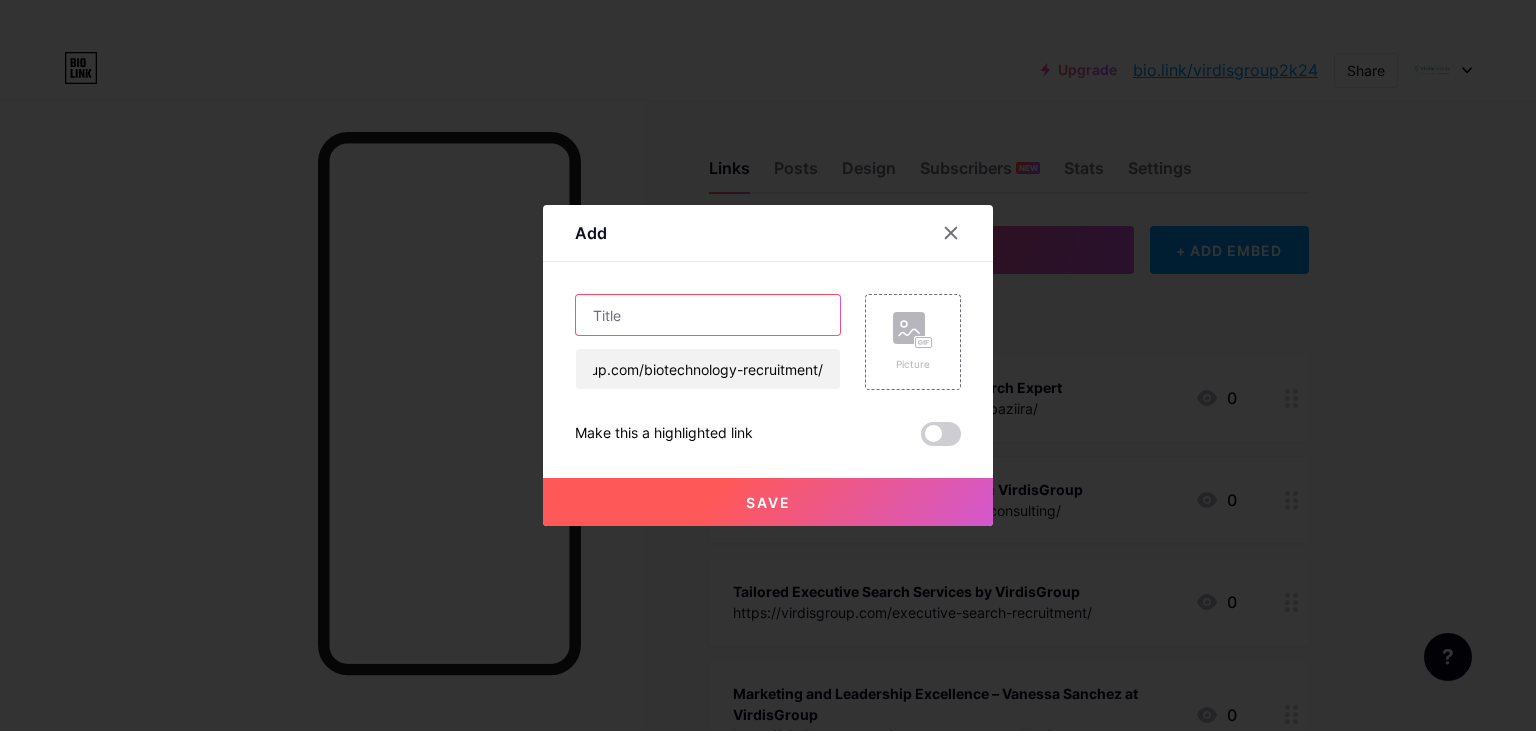click at bounding box center (708, 315) 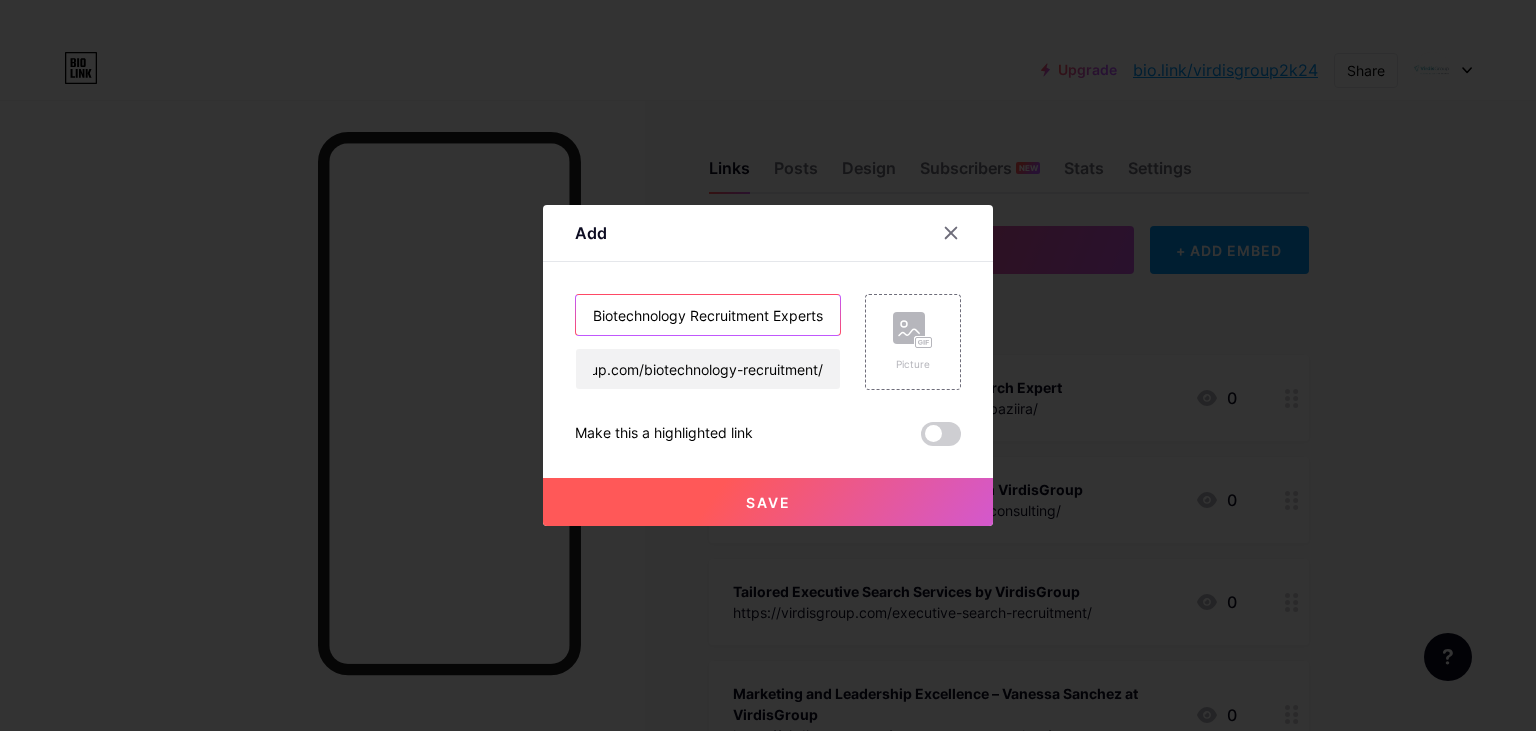 scroll, scrollTop: 0, scrollLeft: 357, axis: horizontal 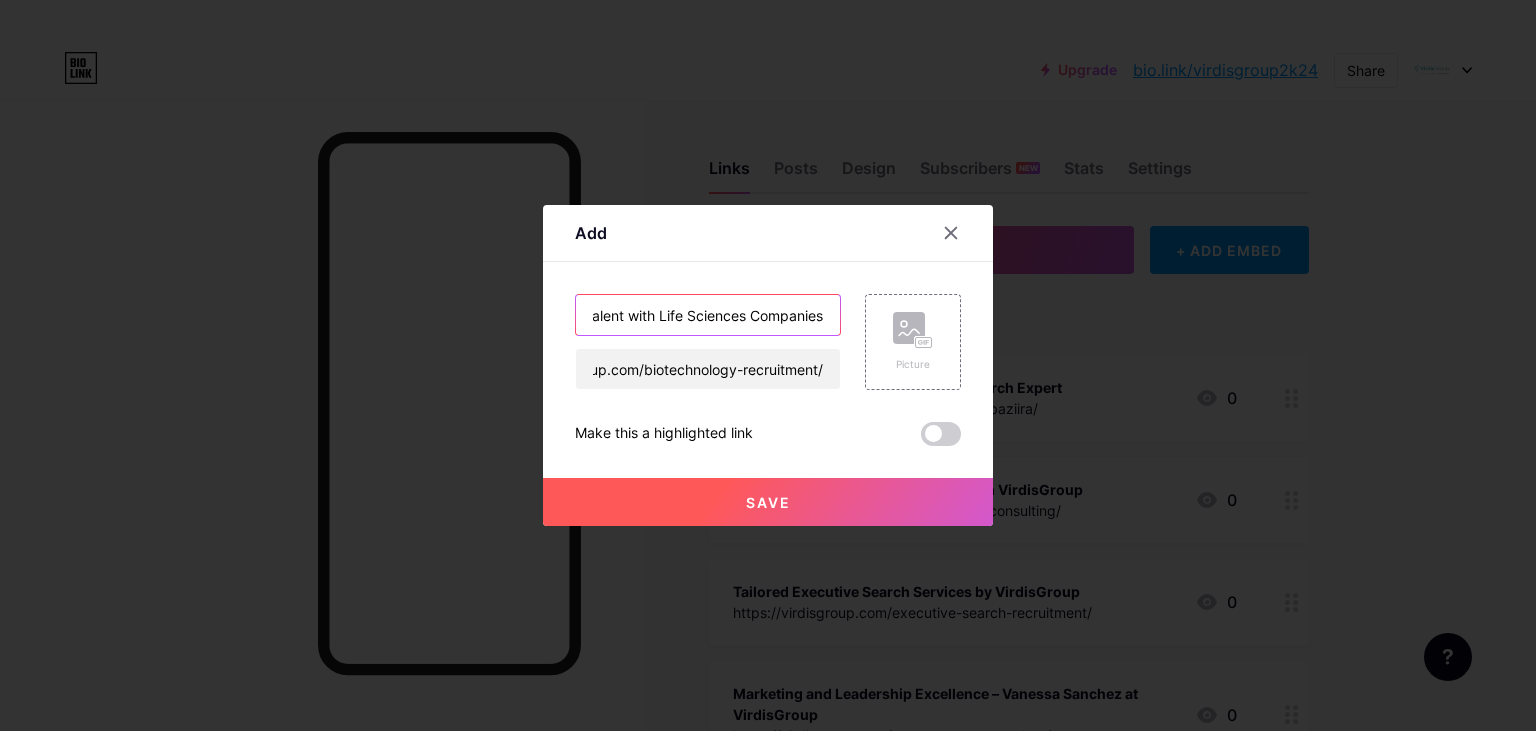 type on "Biotechnology Recruitment Experts Connecting Top Talent with Life Sciences Companies" 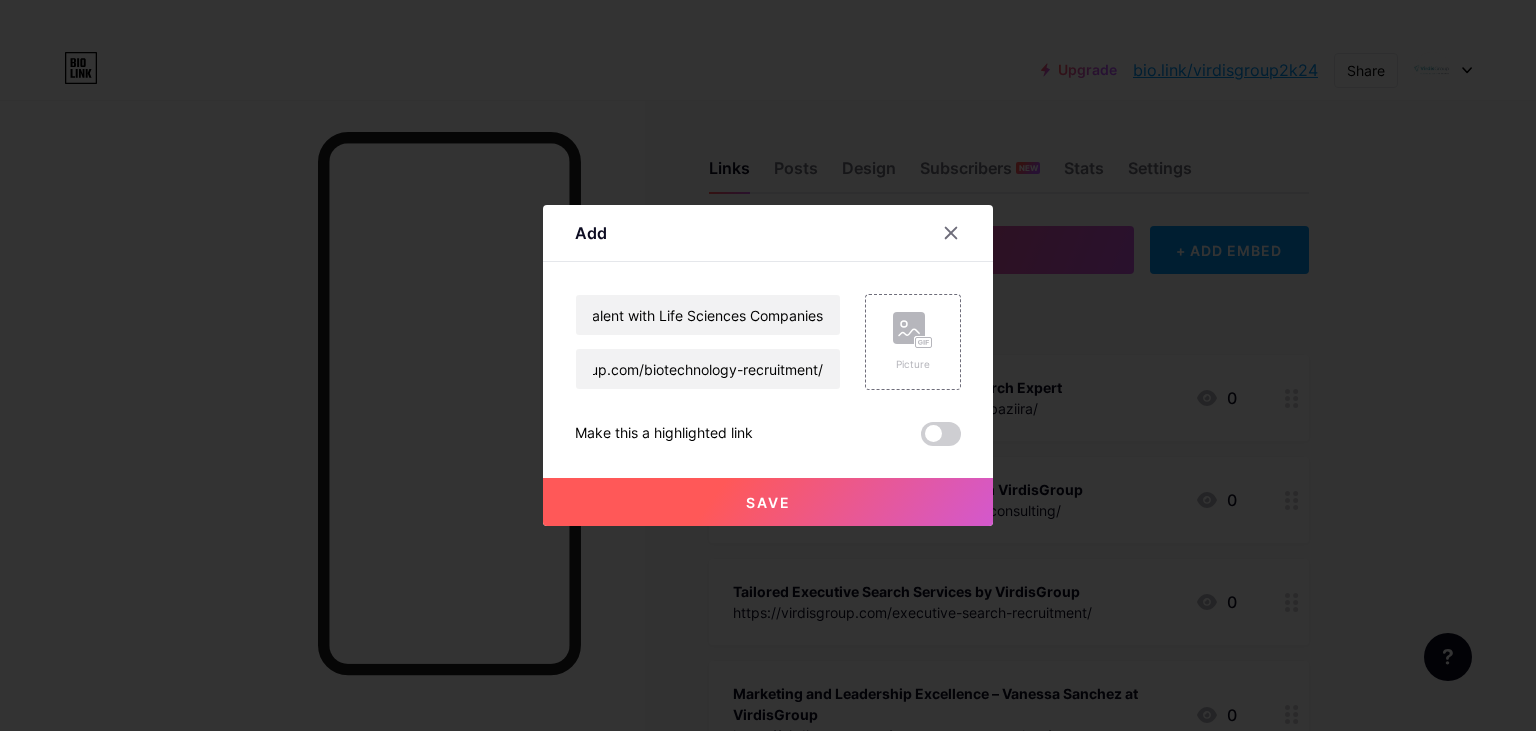 click on "Save" at bounding box center [768, 502] 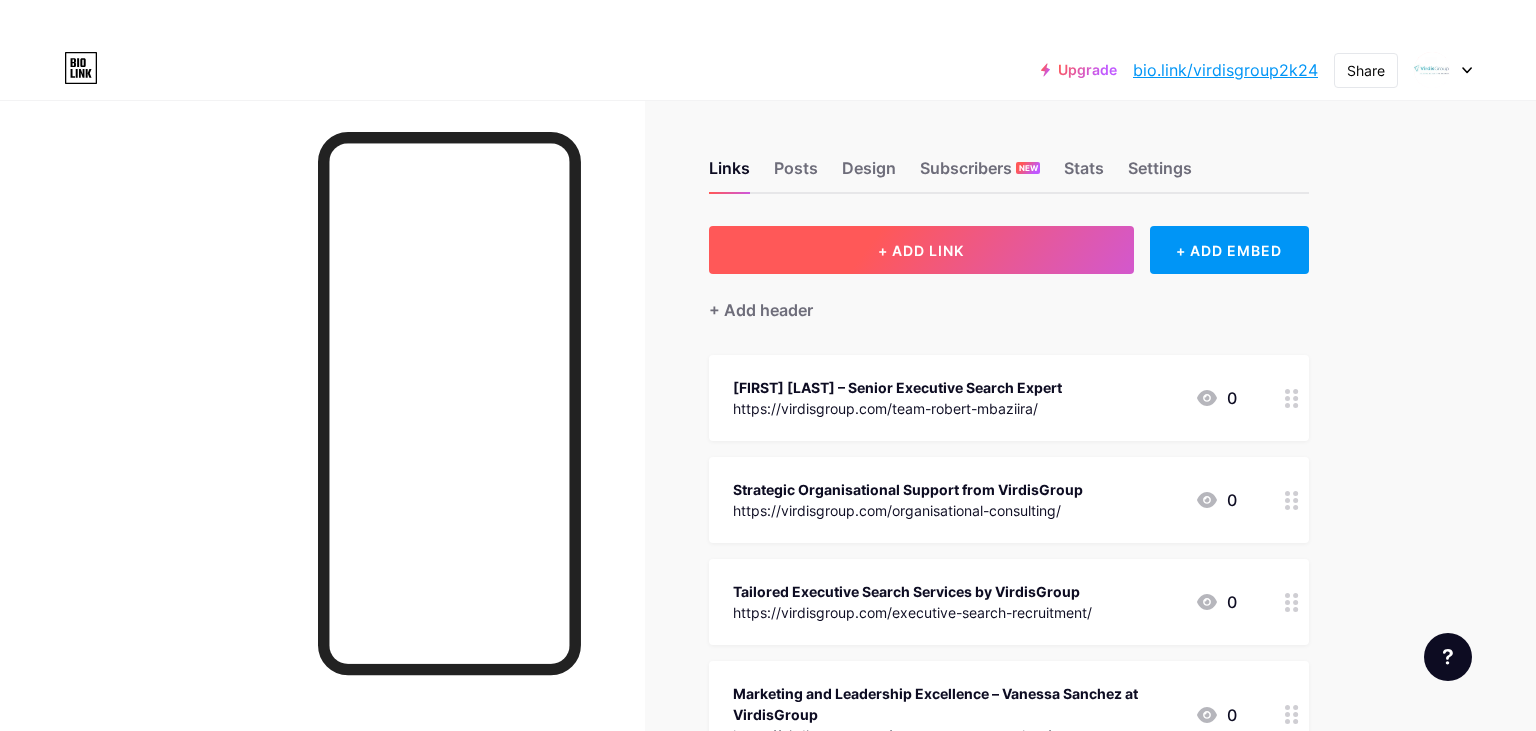 click on "+ ADD LINK" at bounding box center (921, 250) 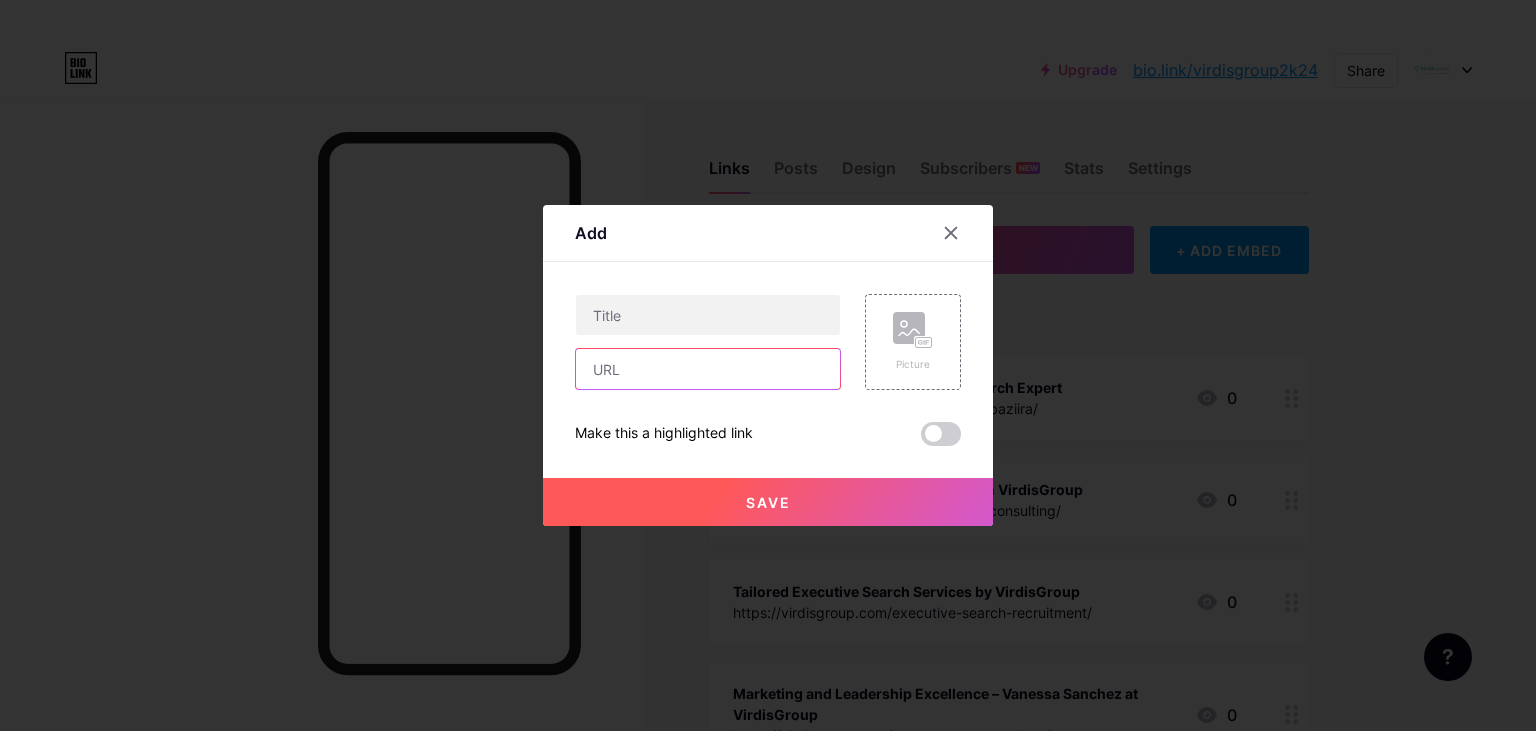 click at bounding box center (708, 369) 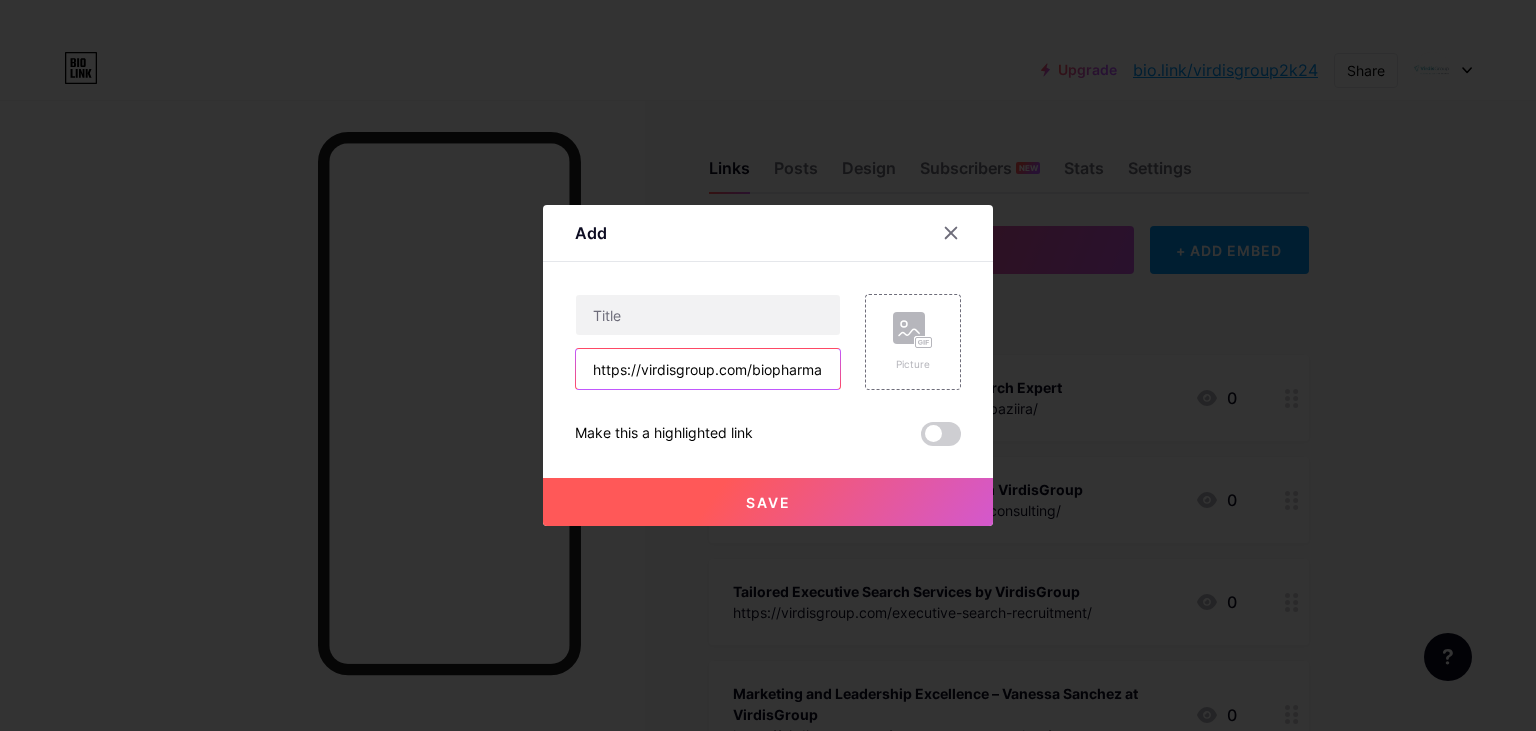 scroll, scrollTop: 0, scrollLeft: 232, axis: horizontal 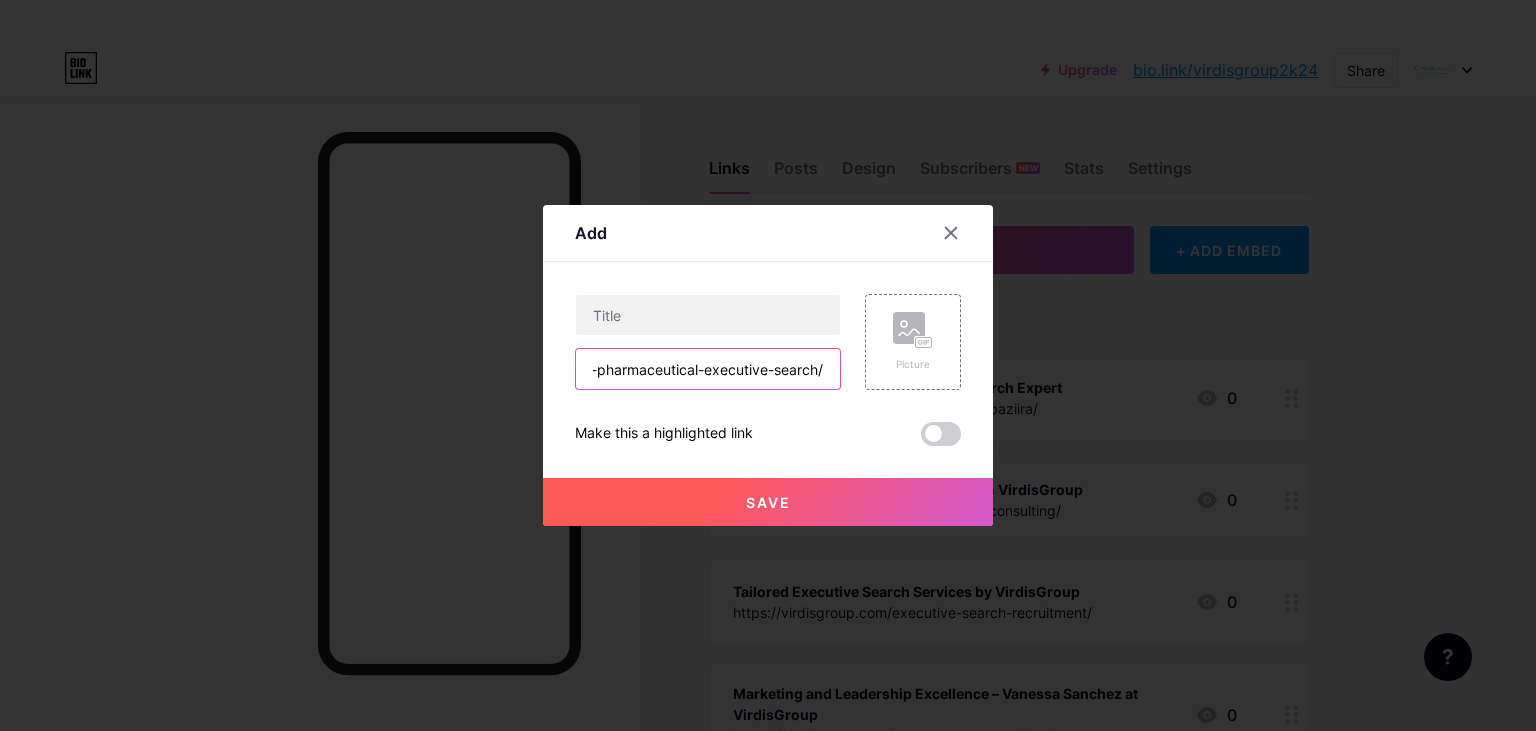 type on "https://virdisgroup.com/biopharma-pharmaceutical-executive-search/" 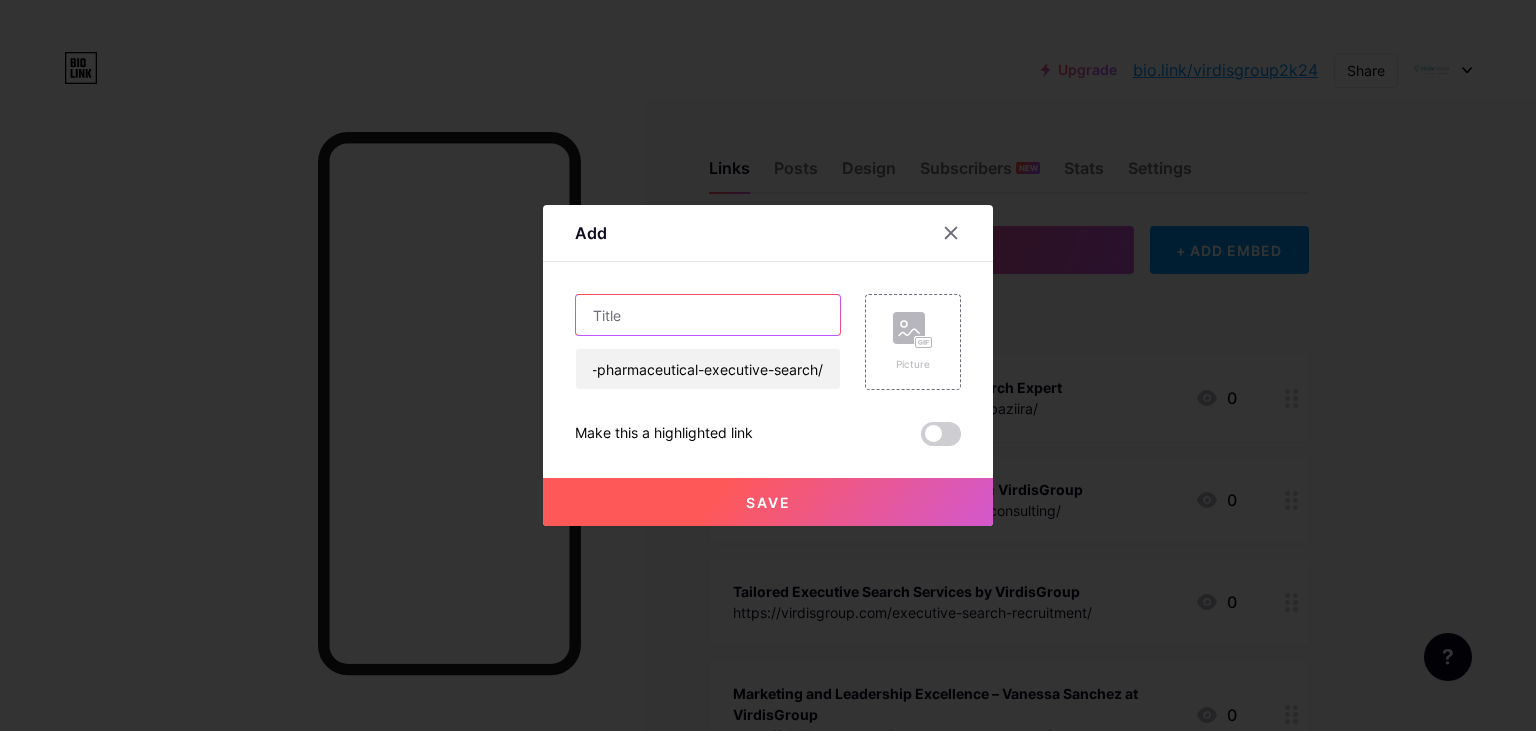 click at bounding box center (708, 315) 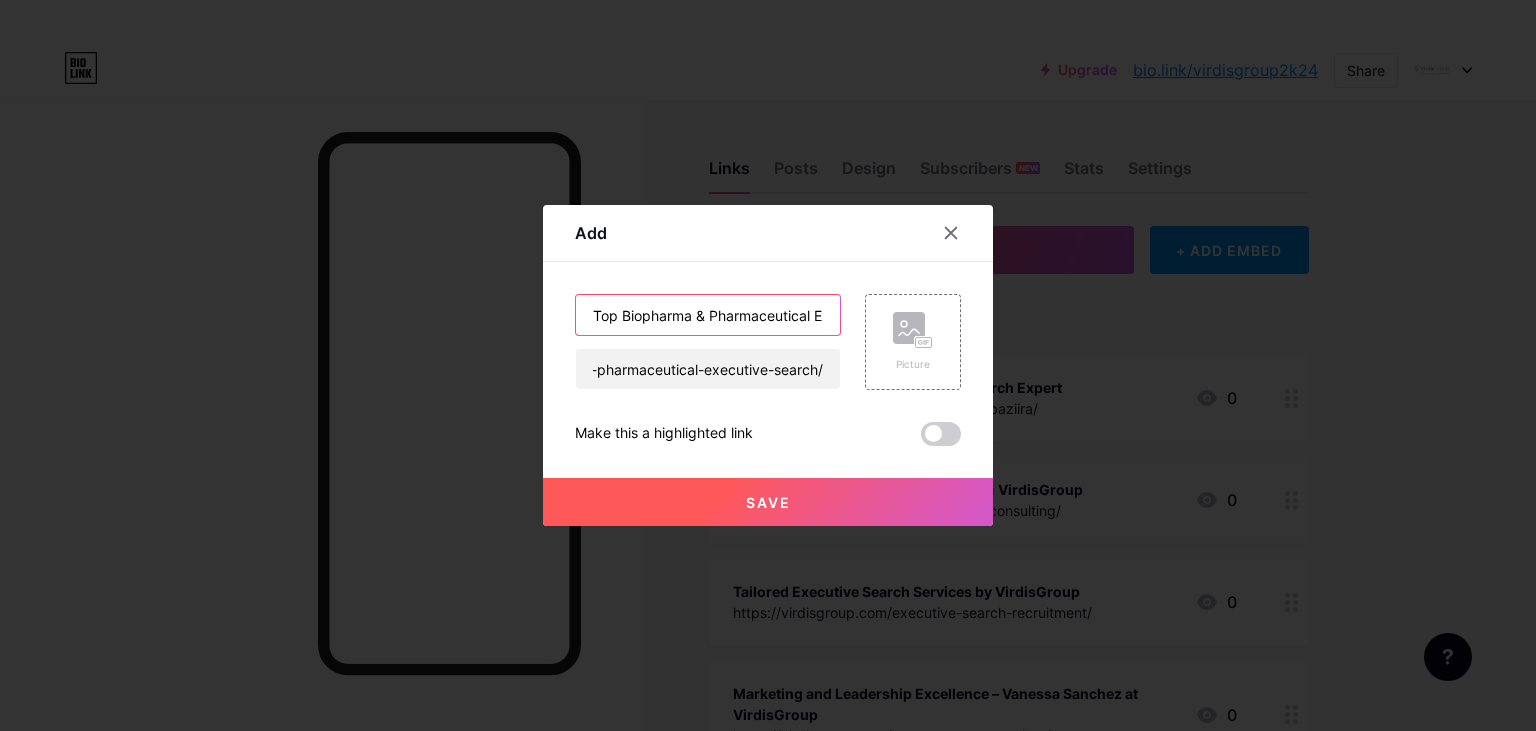 scroll, scrollTop: 0, scrollLeft: 180, axis: horizontal 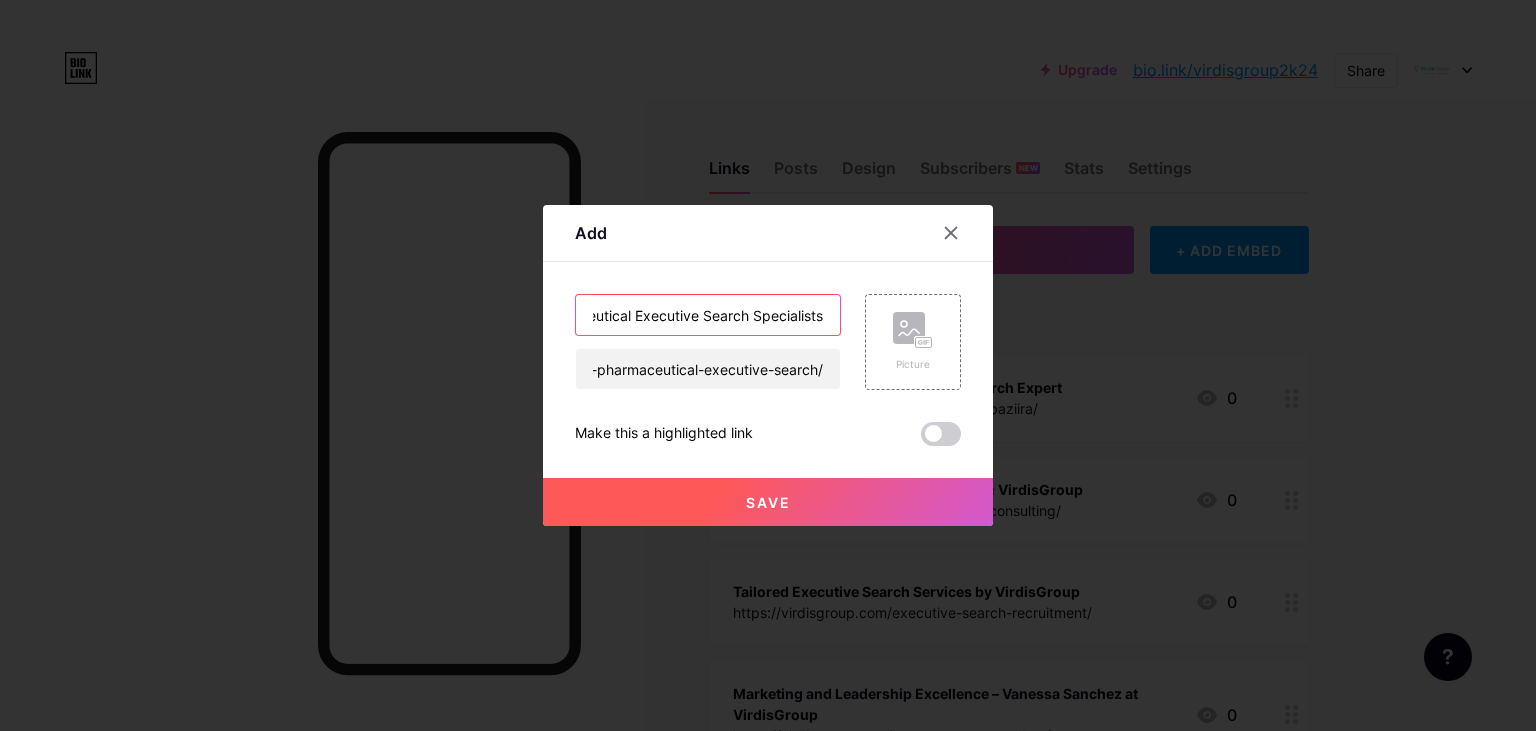 type on "Top Biopharma & Pharmaceutical Executive Search Specialists" 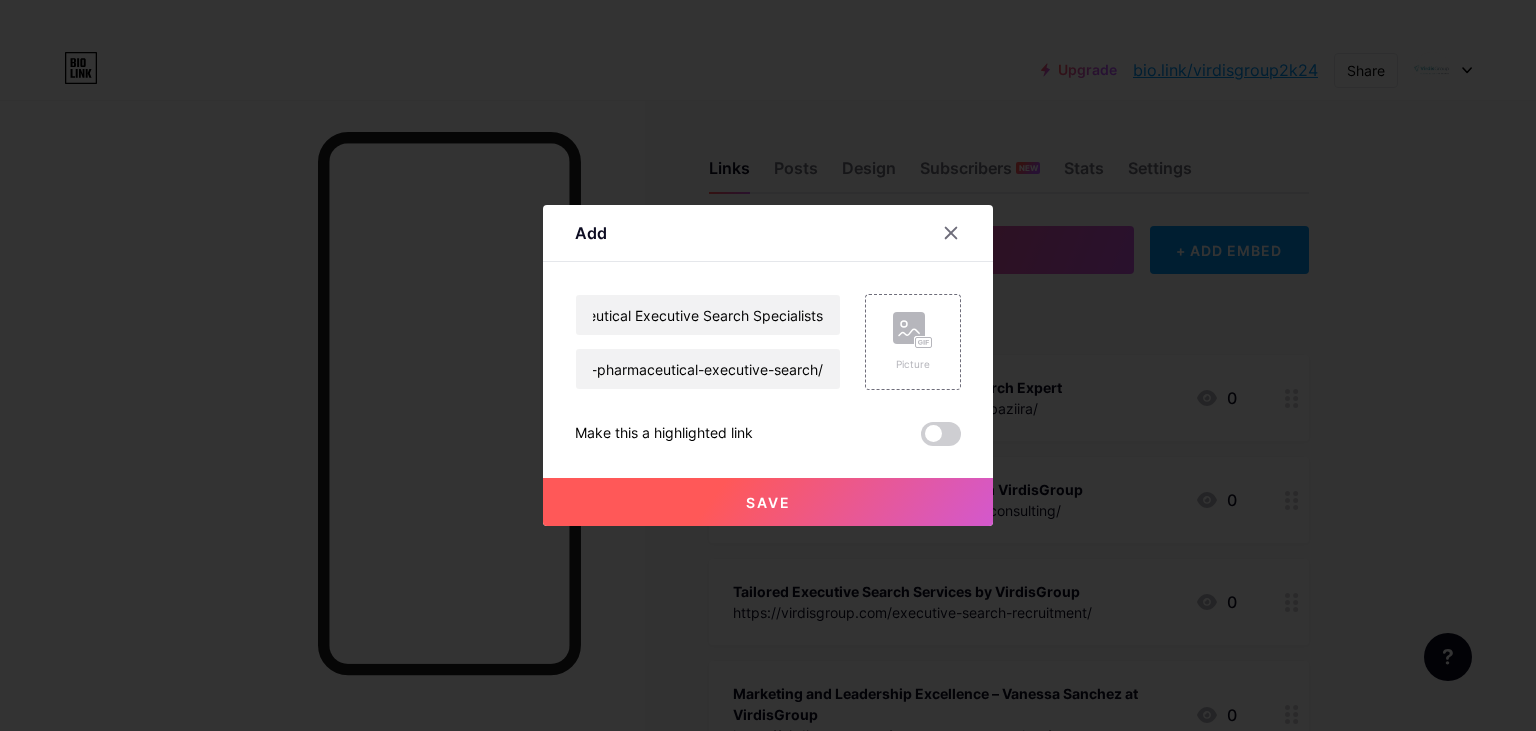 click on "Save" at bounding box center (768, 502) 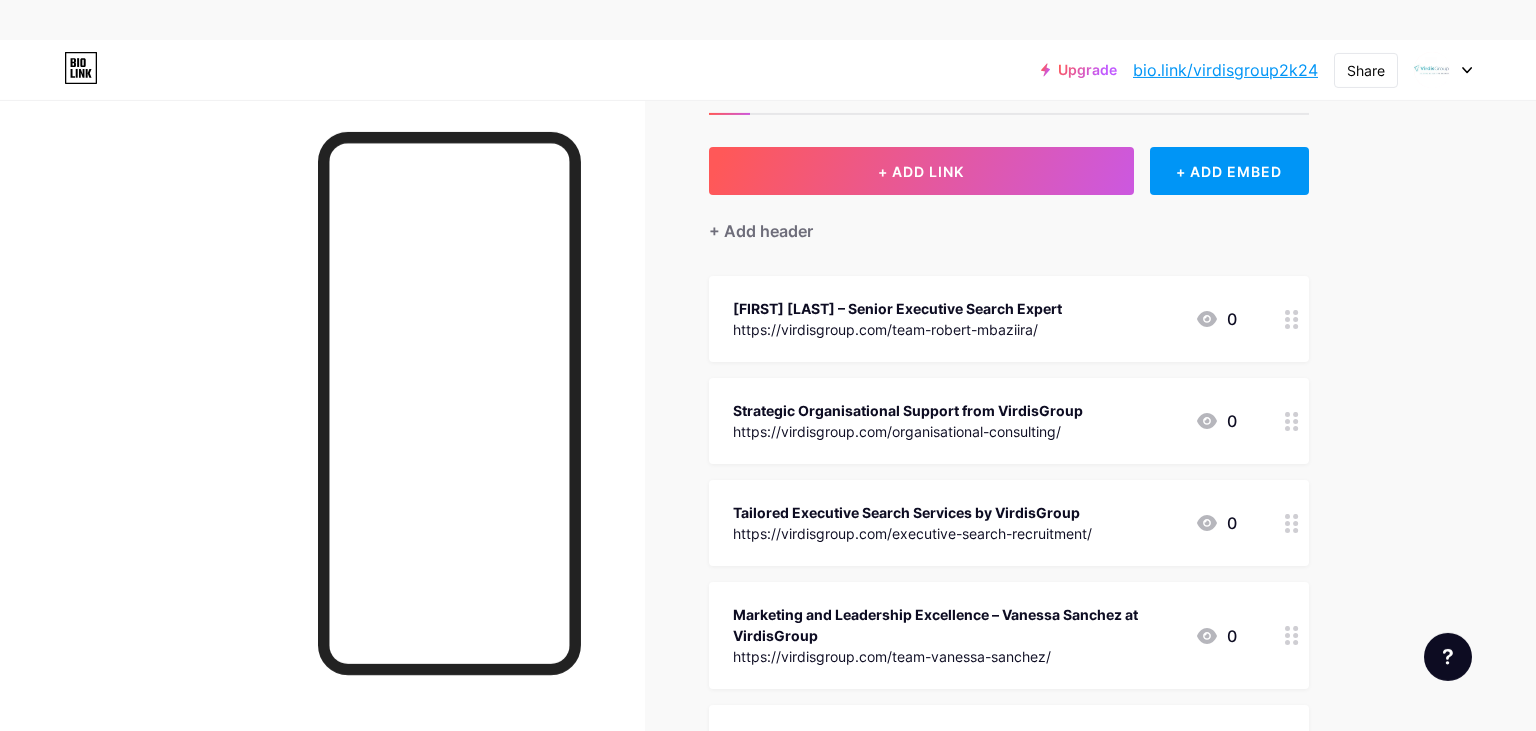 scroll, scrollTop: 0, scrollLeft: 0, axis: both 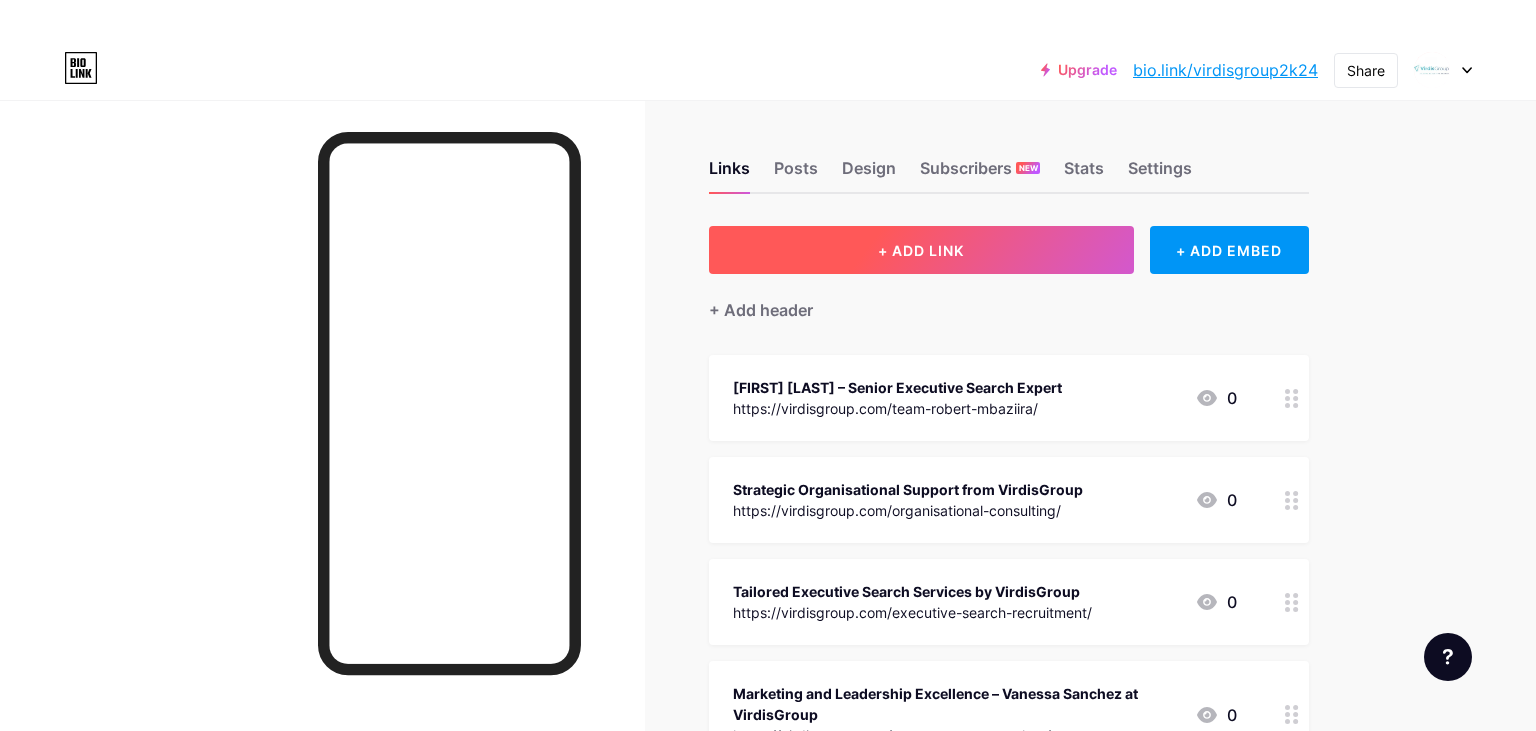 click on "+ ADD LINK" at bounding box center (921, 250) 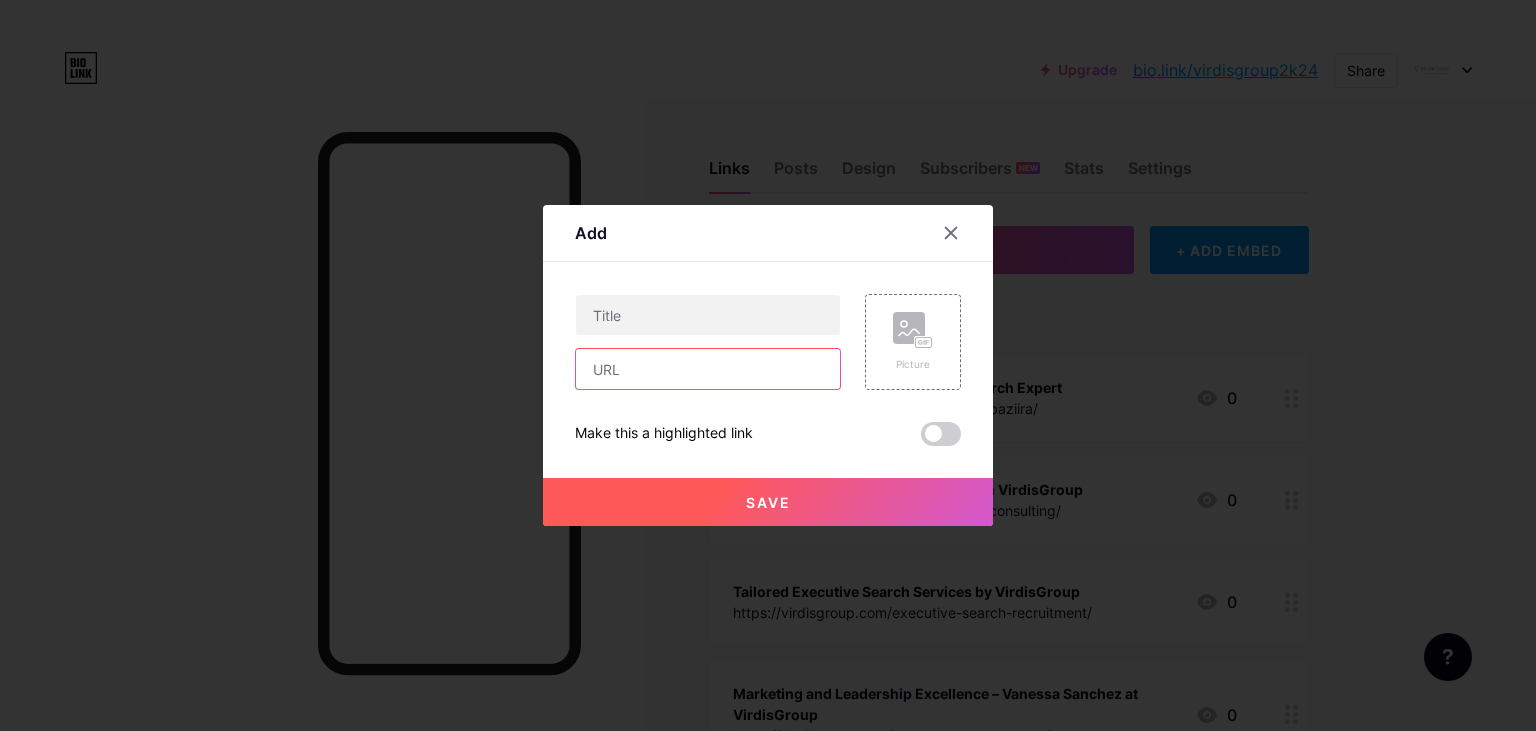click at bounding box center [708, 369] 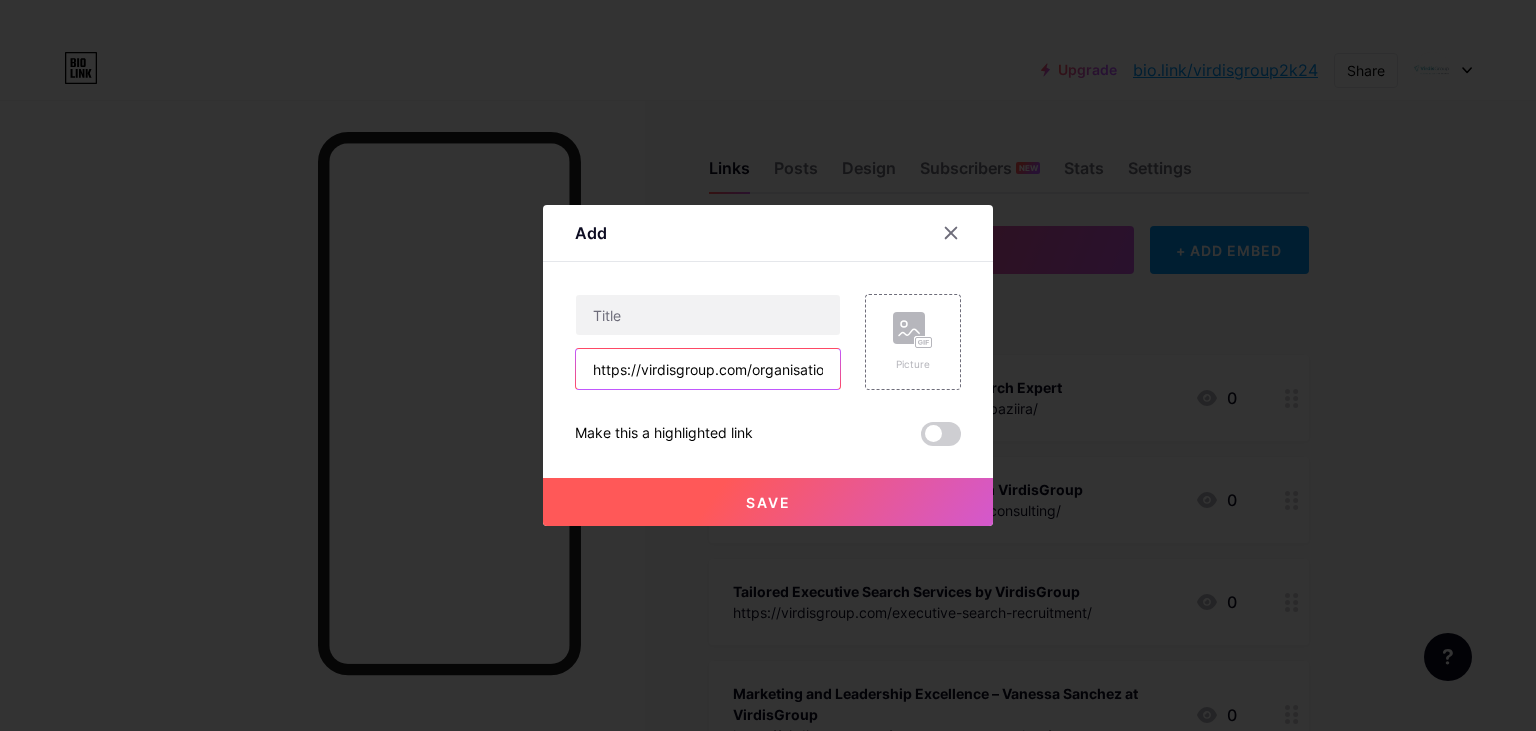 scroll, scrollTop: 0, scrollLeft: 100, axis: horizontal 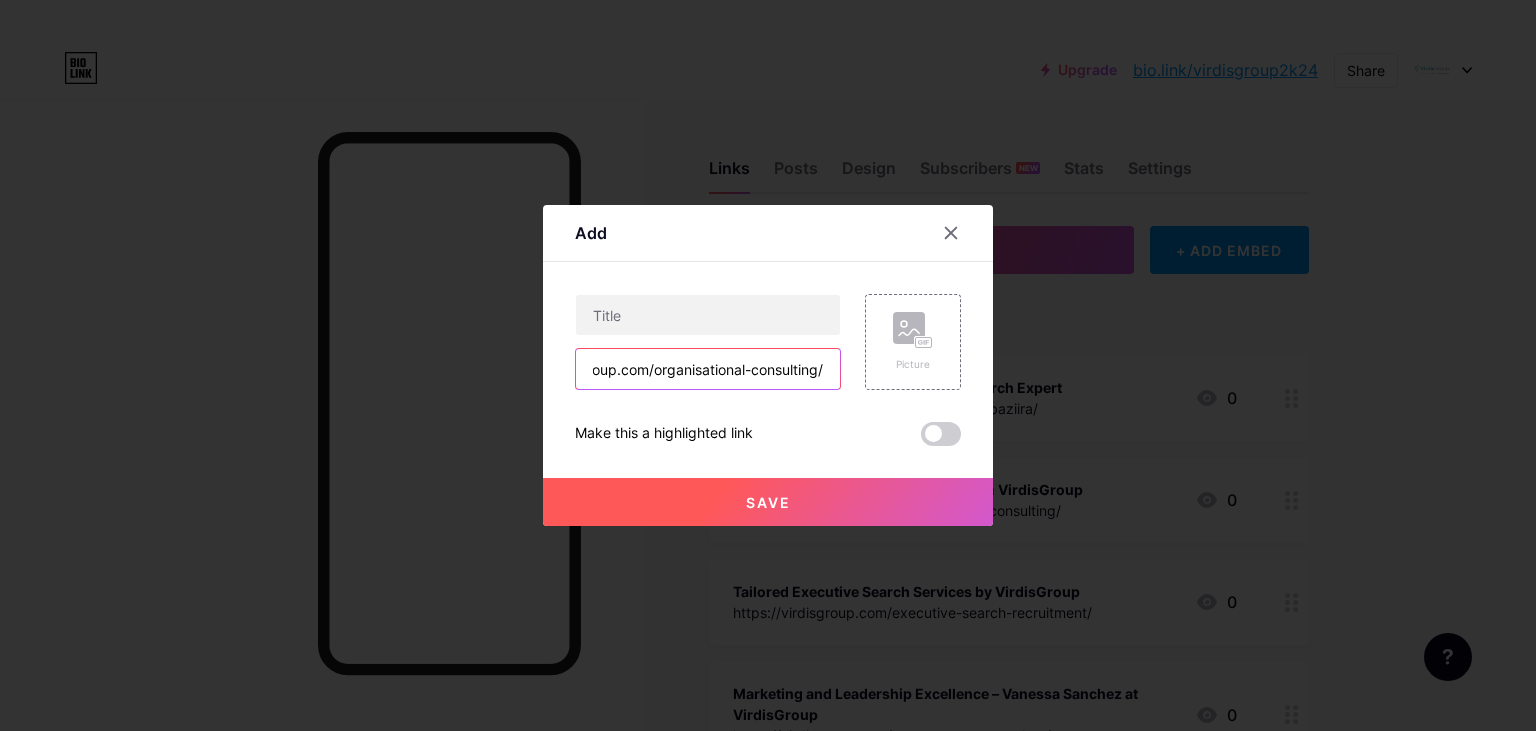 type on "https://virdisgroup.com/organisational-consulting/" 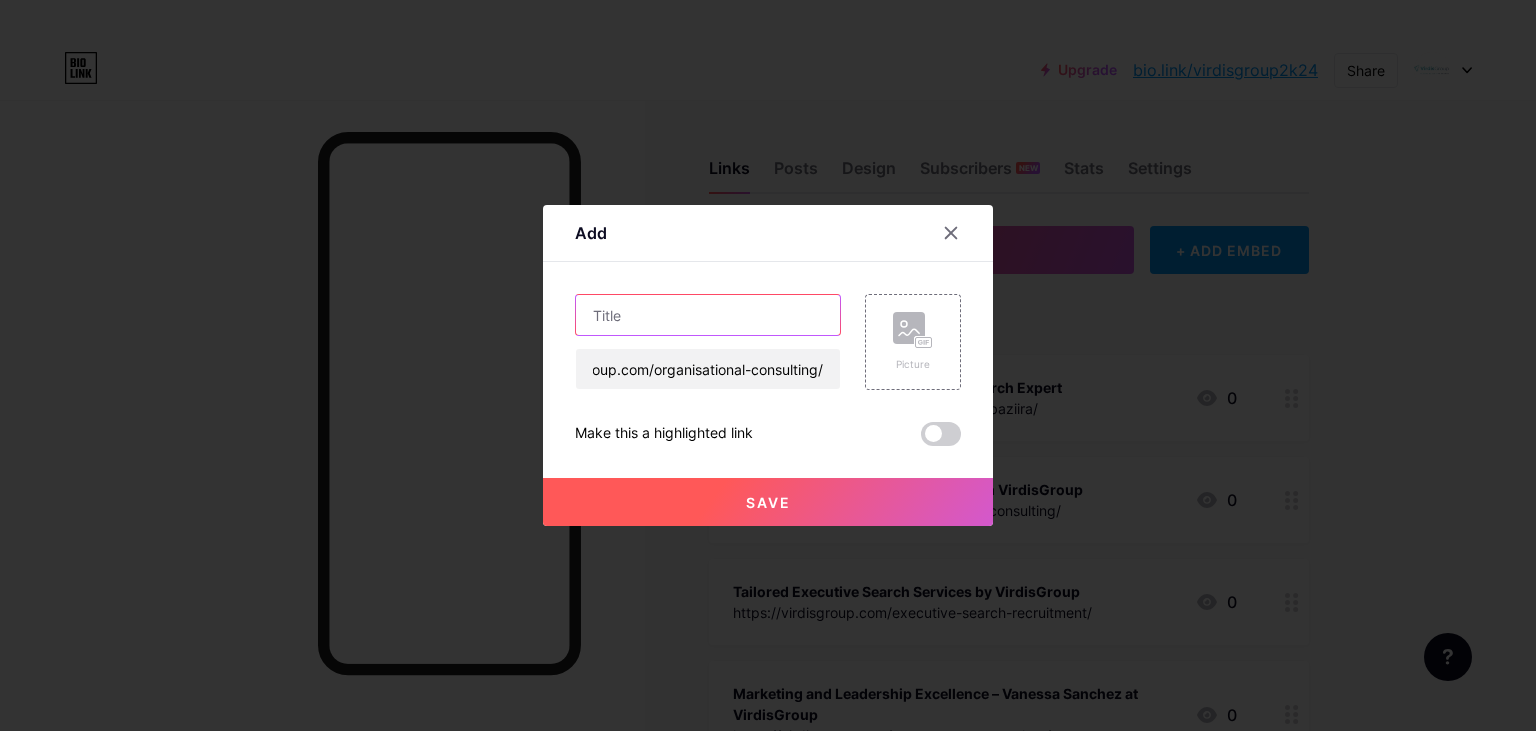 click at bounding box center [708, 315] 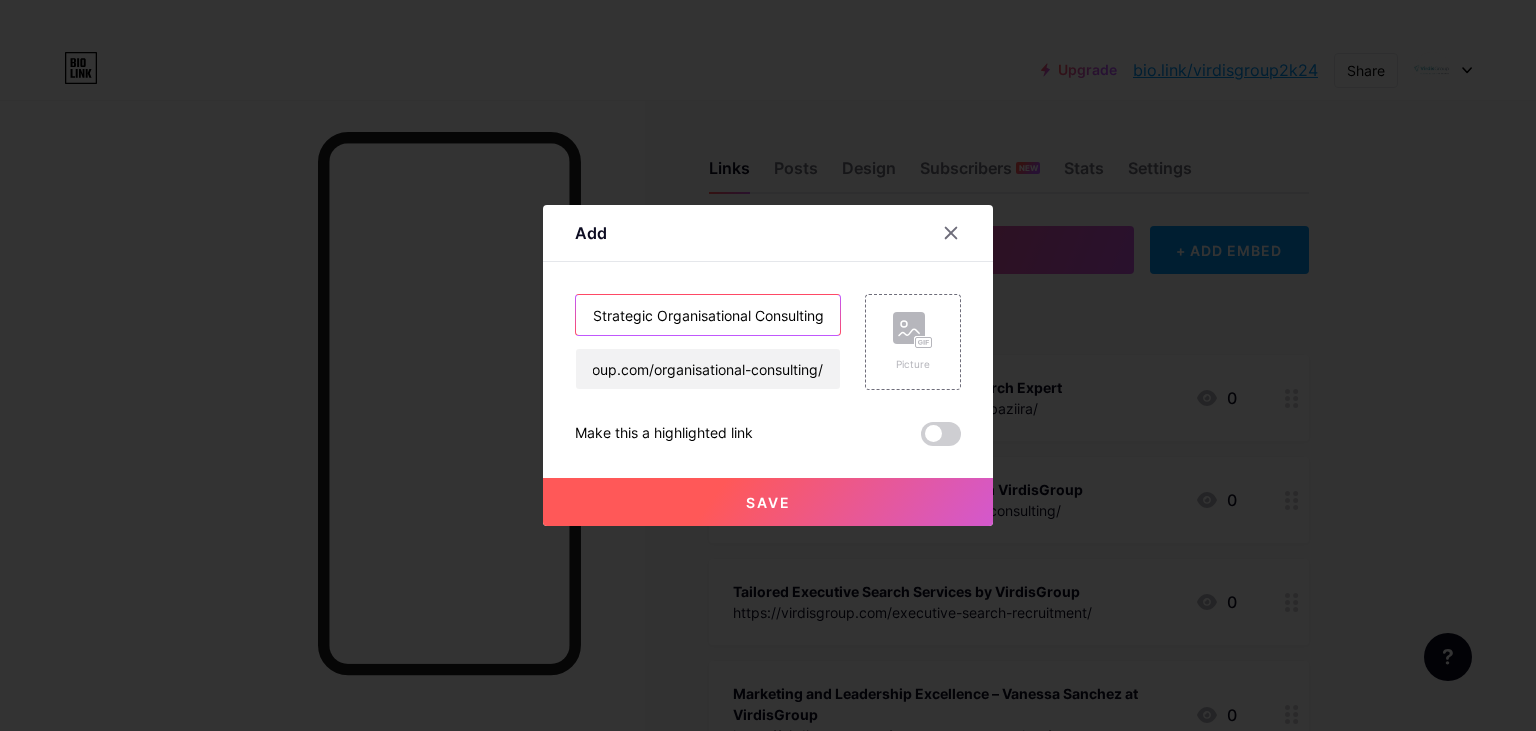 scroll, scrollTop: 0, scrollLeft: 116, axis: horizontal 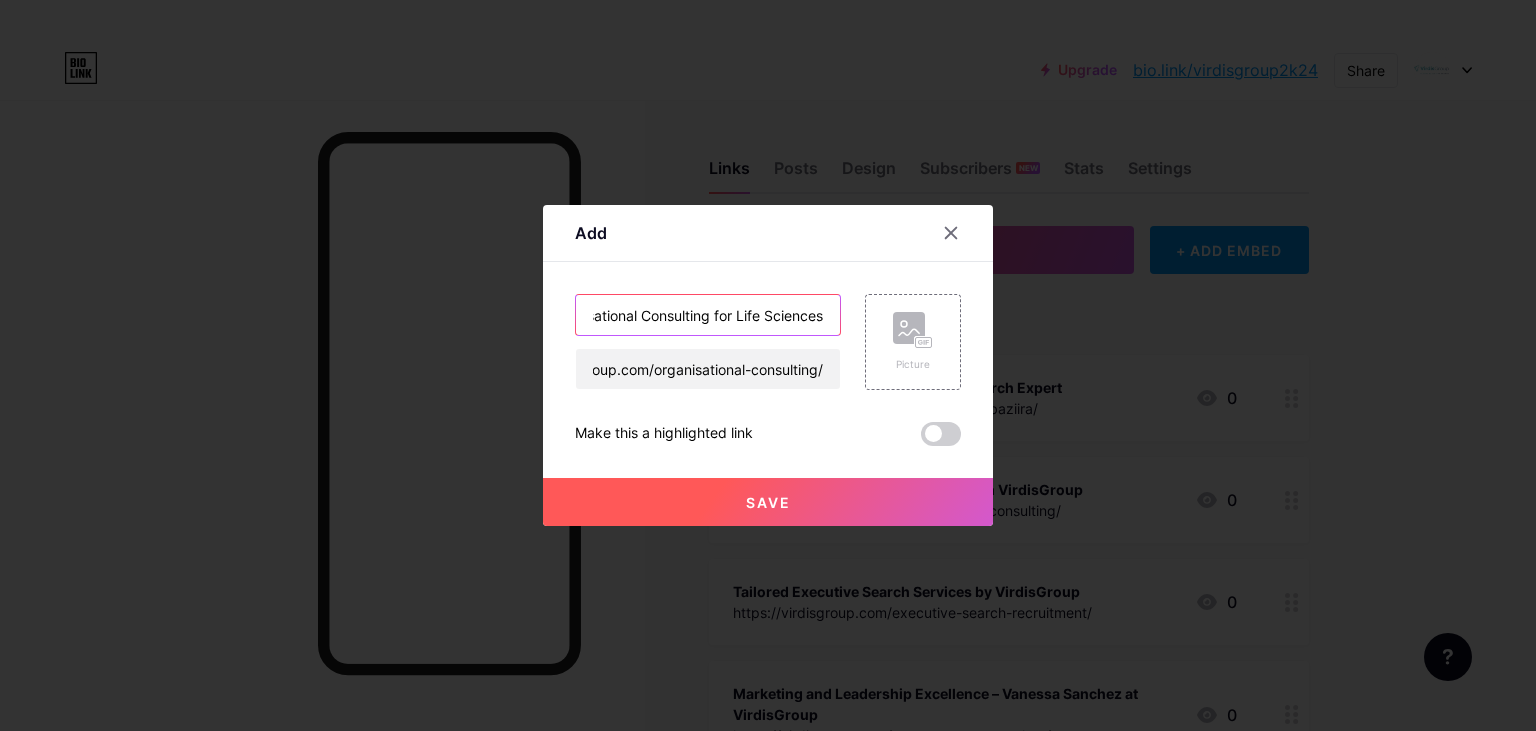 type on "Strategic Organisational Consulting for Life Sciences" 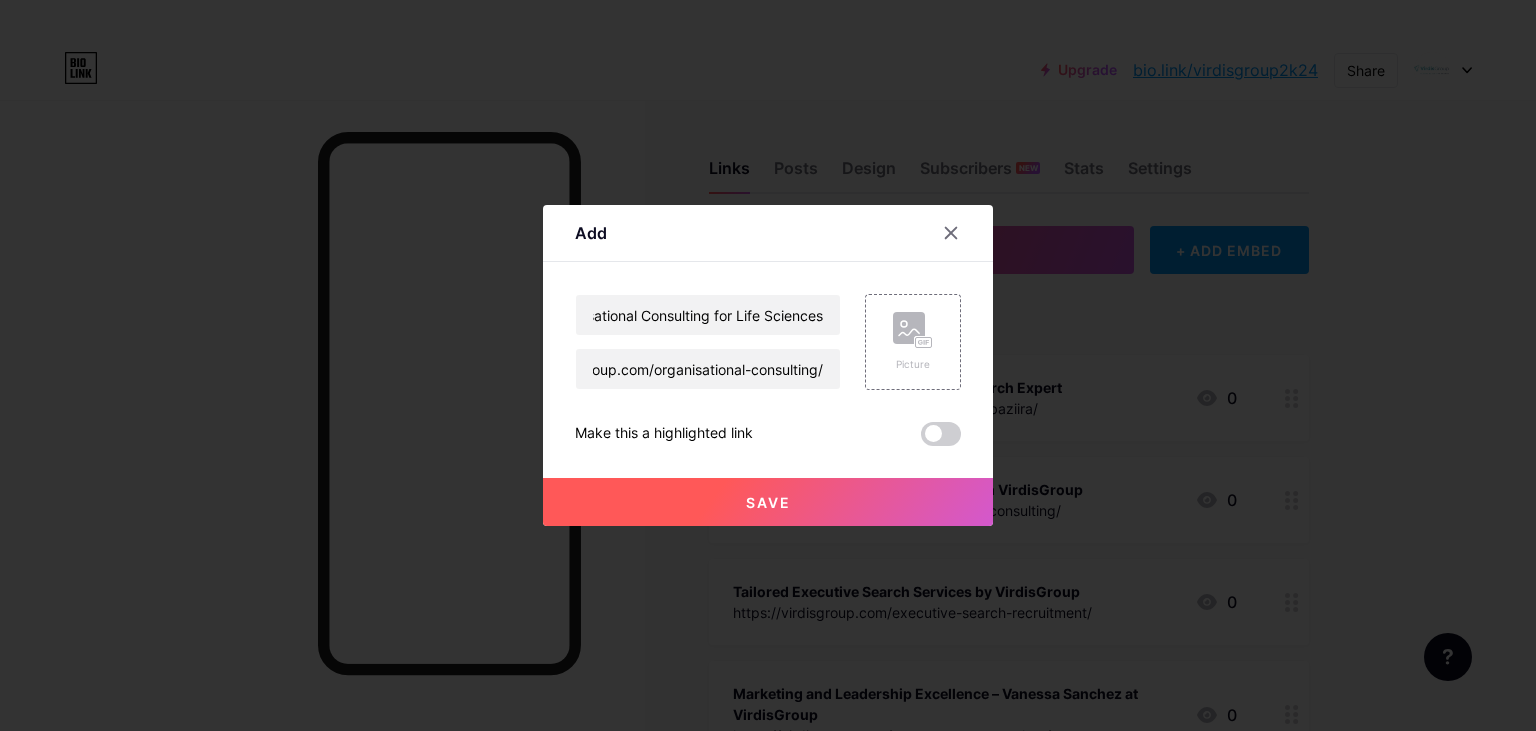 click on "Save" at bounding box center [768, 502] 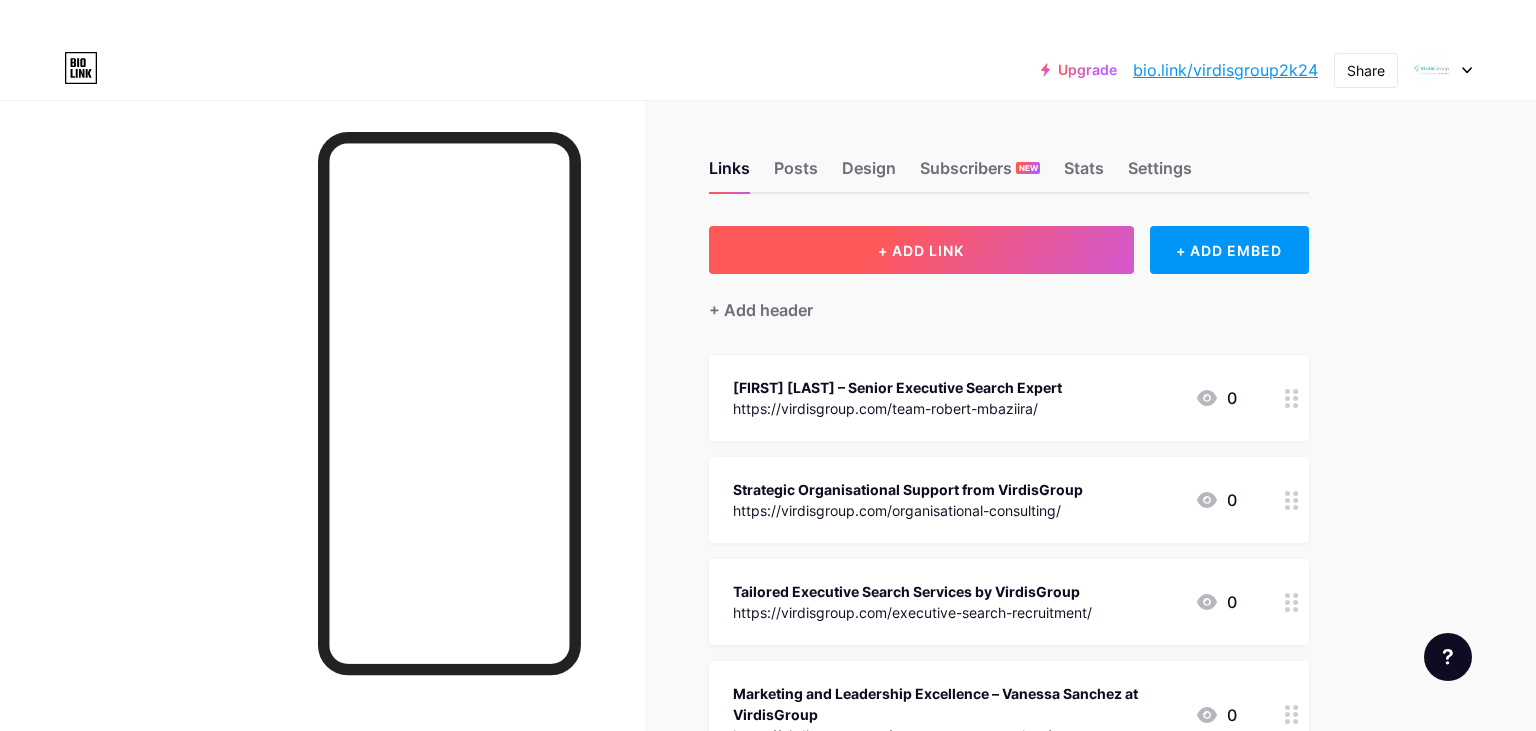 click on "+ ADD LINK" at bounding box center [921, 250] 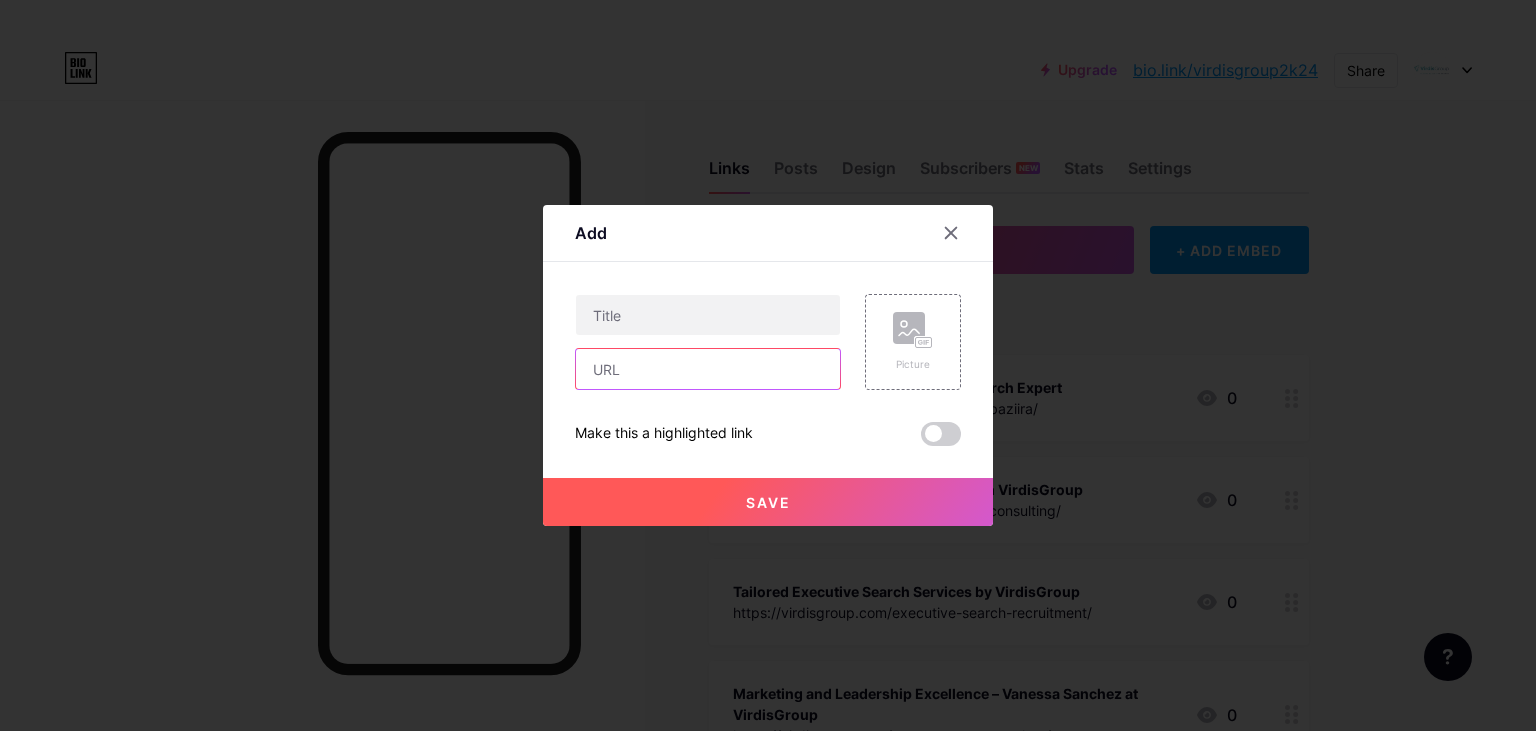click at bounding box center (708, 369) 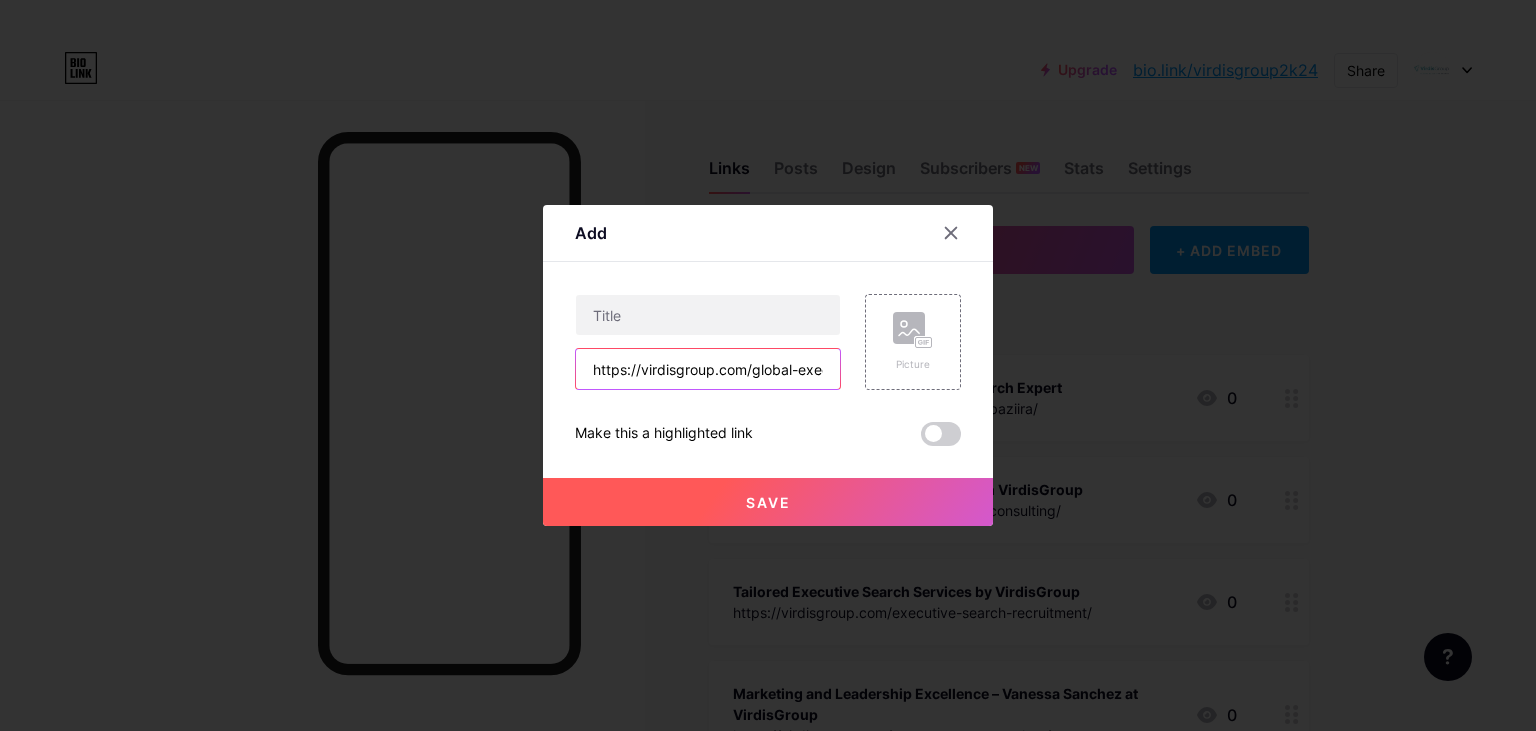 scroll, scrollTop: 0, scrollLeft: 94, axis: horizontal 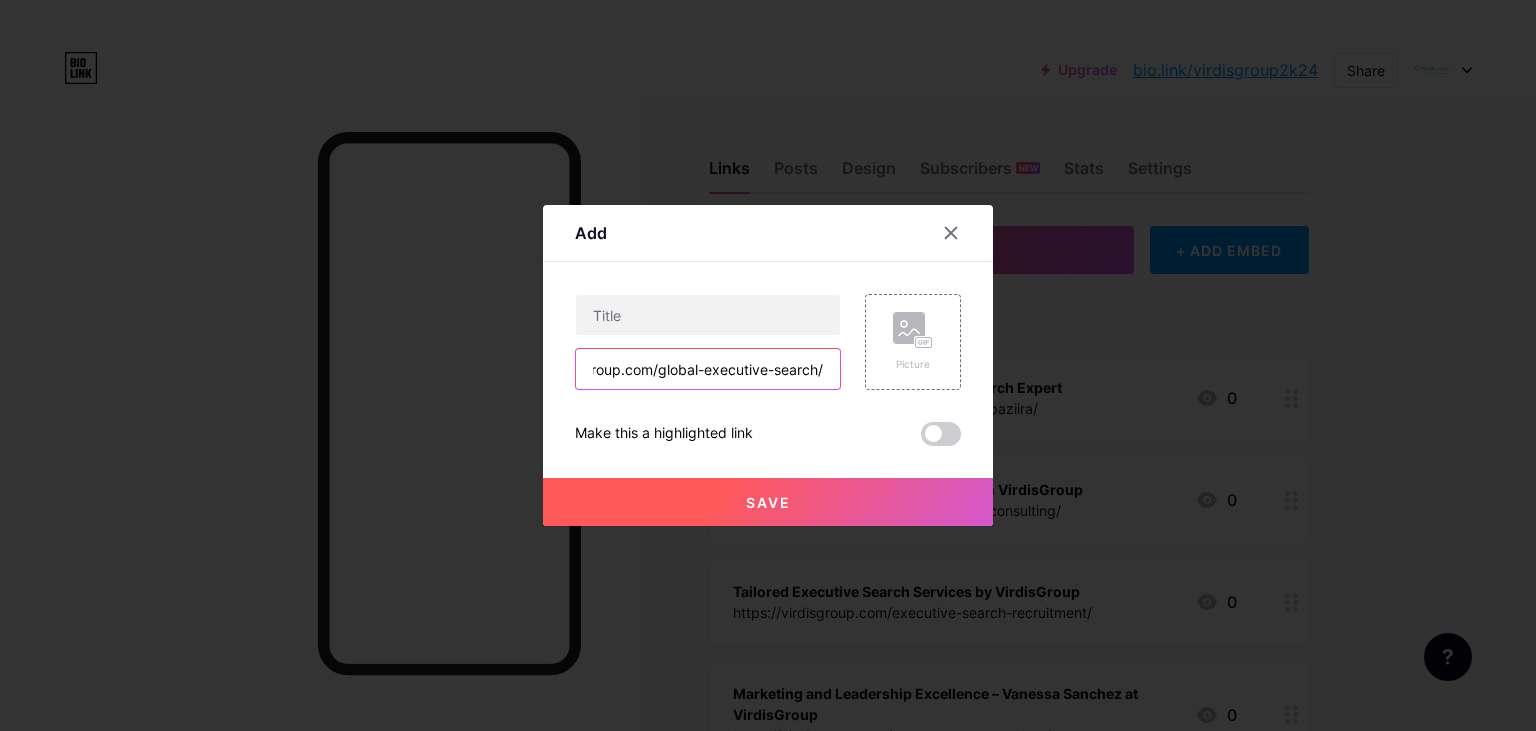 type on "https://virdisgroup.com/global-executive-search/" 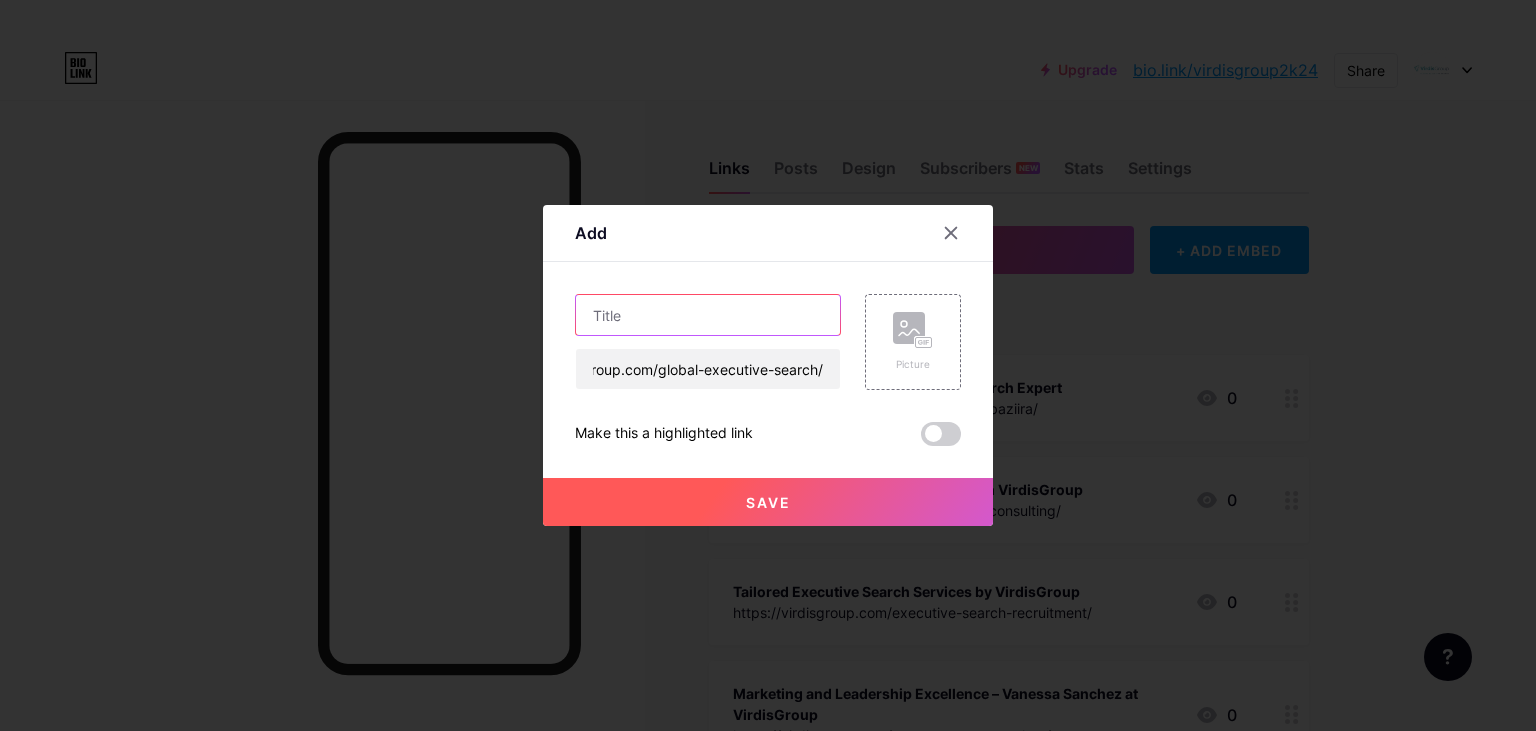 click at bounding box center [708, 315] 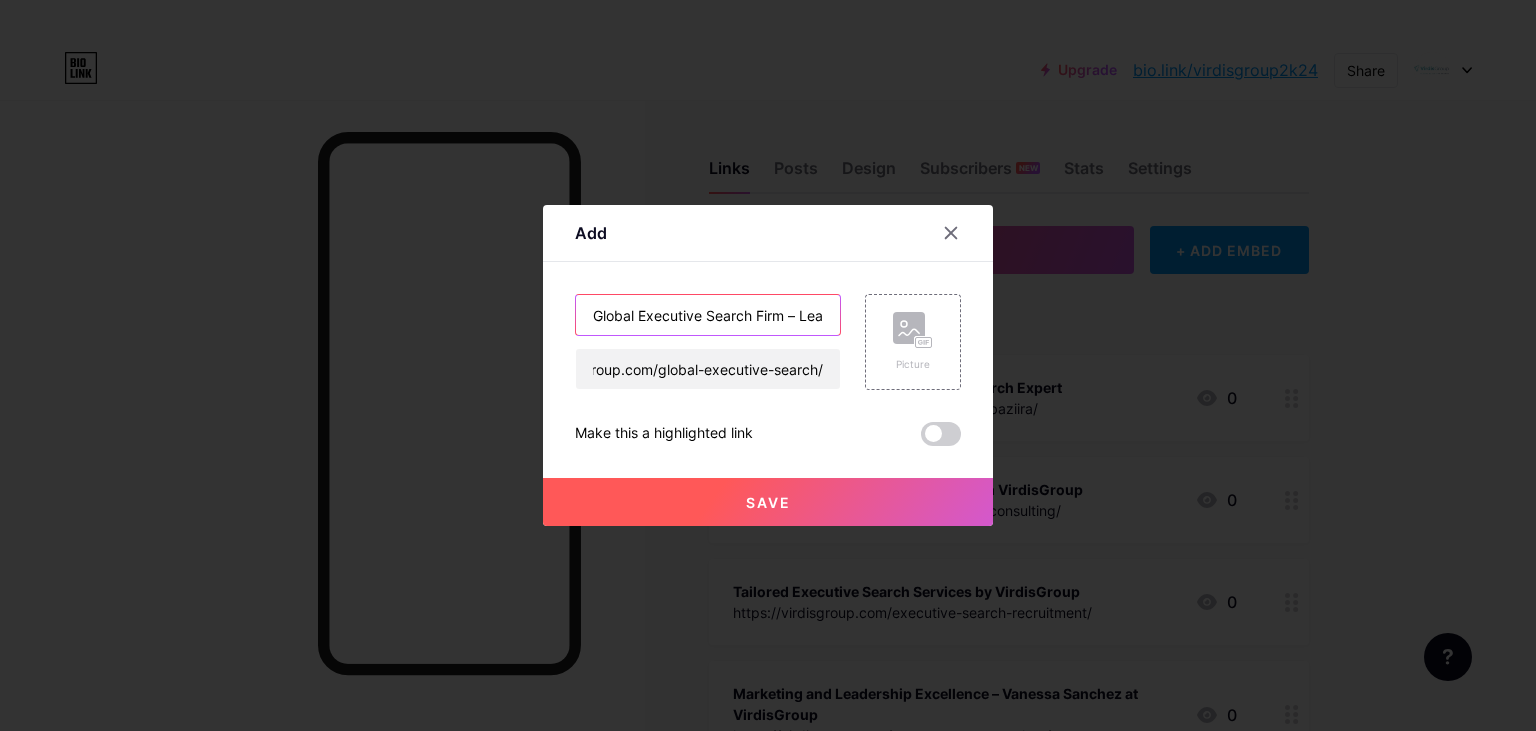 scroll, scrollTop: 0, scrollLeft: 250, axis: horizontal 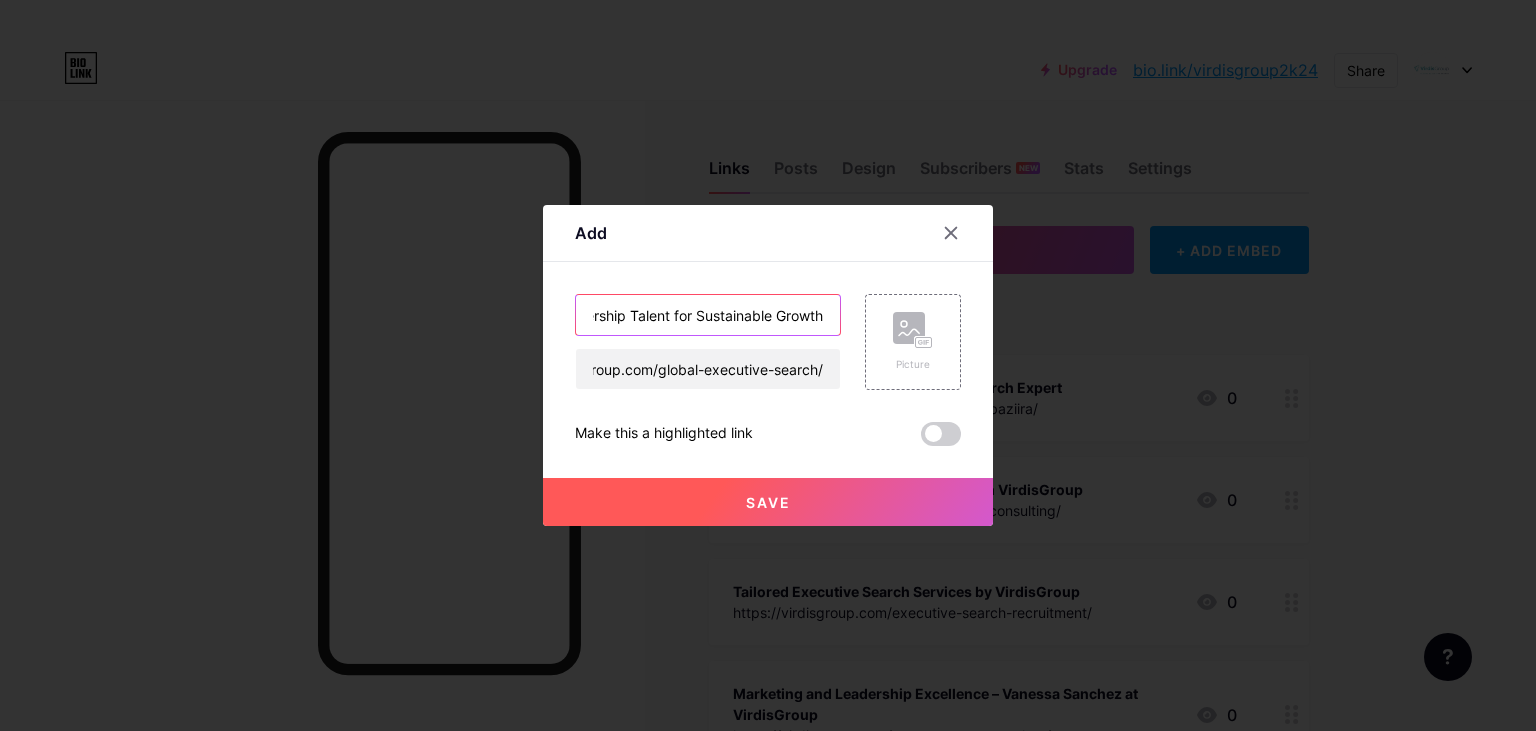 type on "Global Executive Search Firm – Leadership Talent for Sustainable Growth" 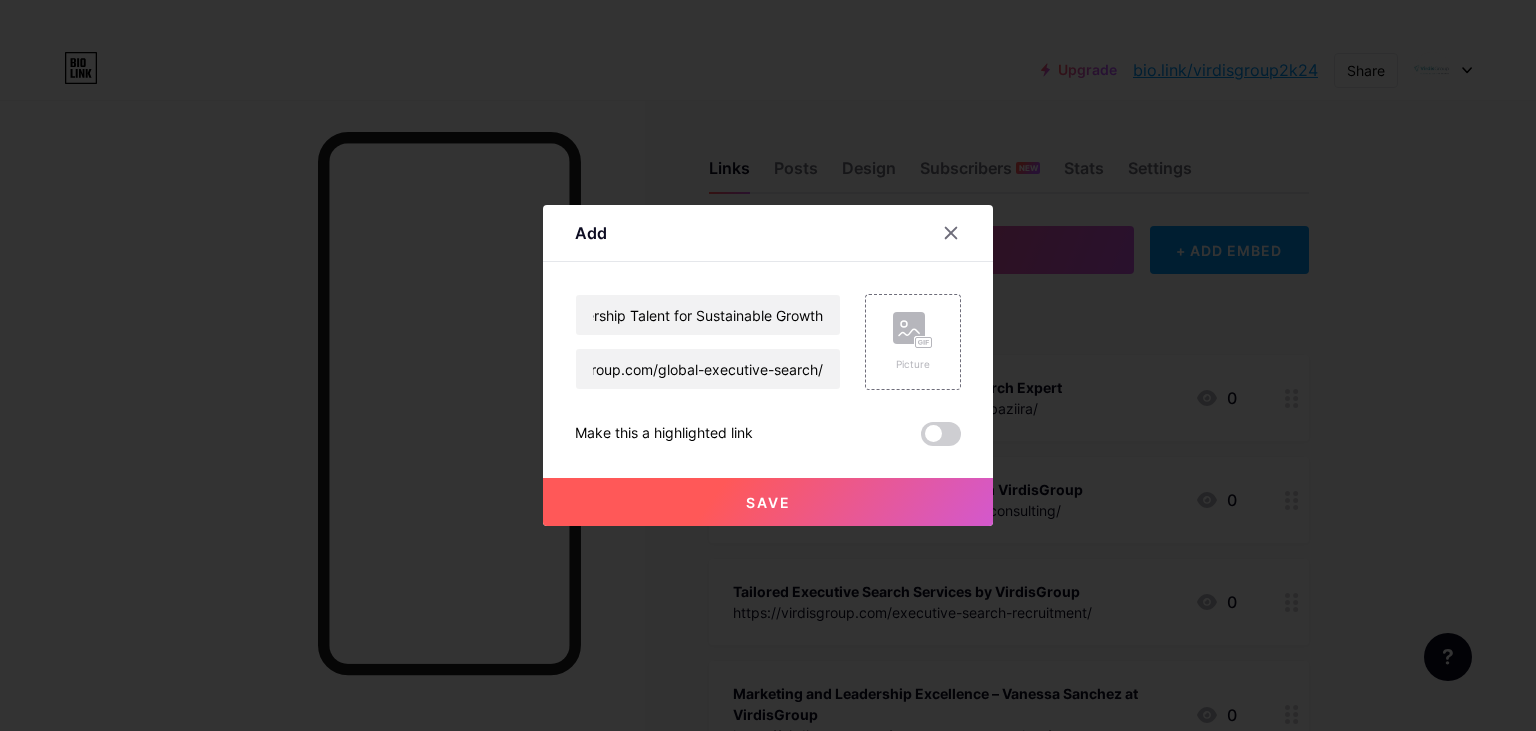 click on "Save" at bounding box center (768, 502) 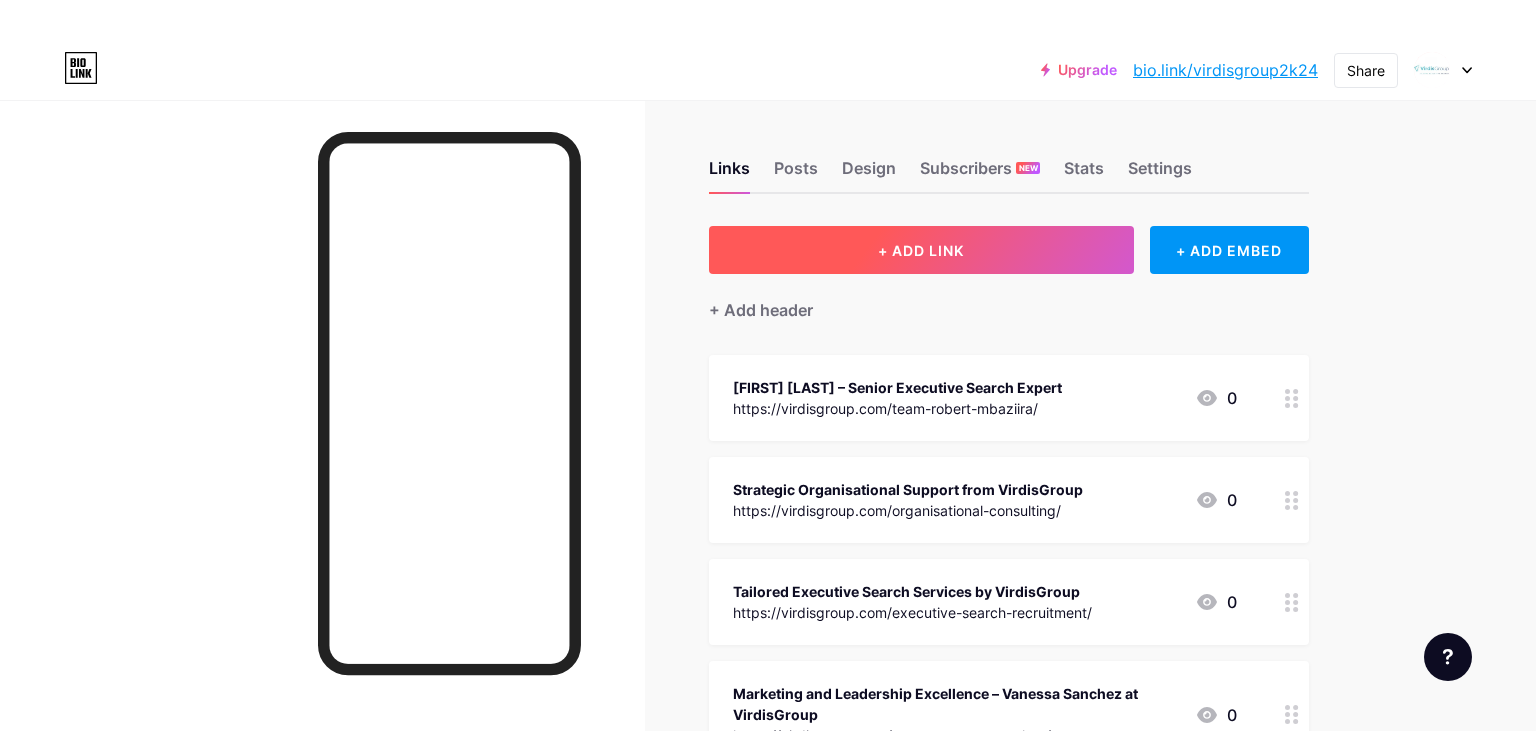 click on "+ ADD LINK" at bounding box center (921, 250) 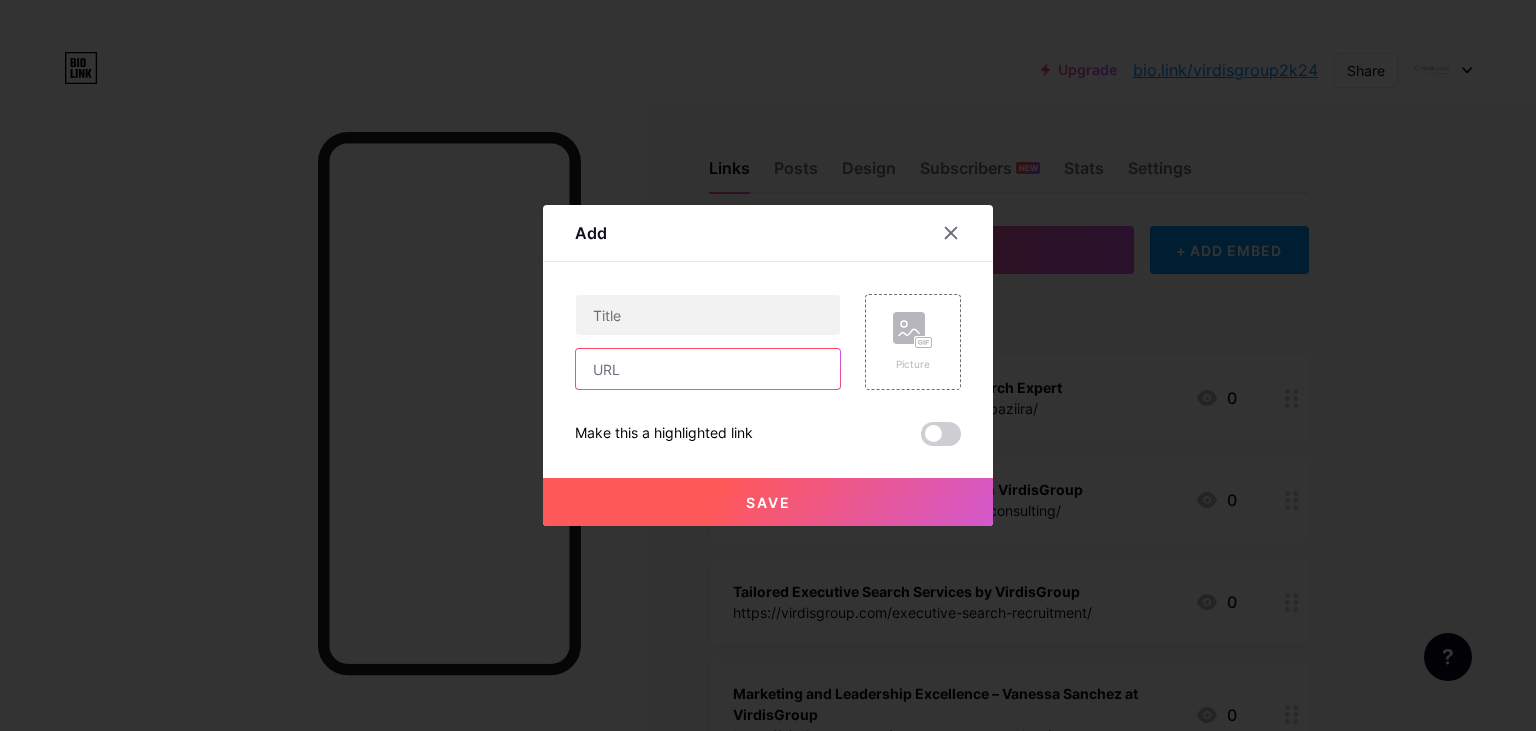 click at bounding box center [708, 369] 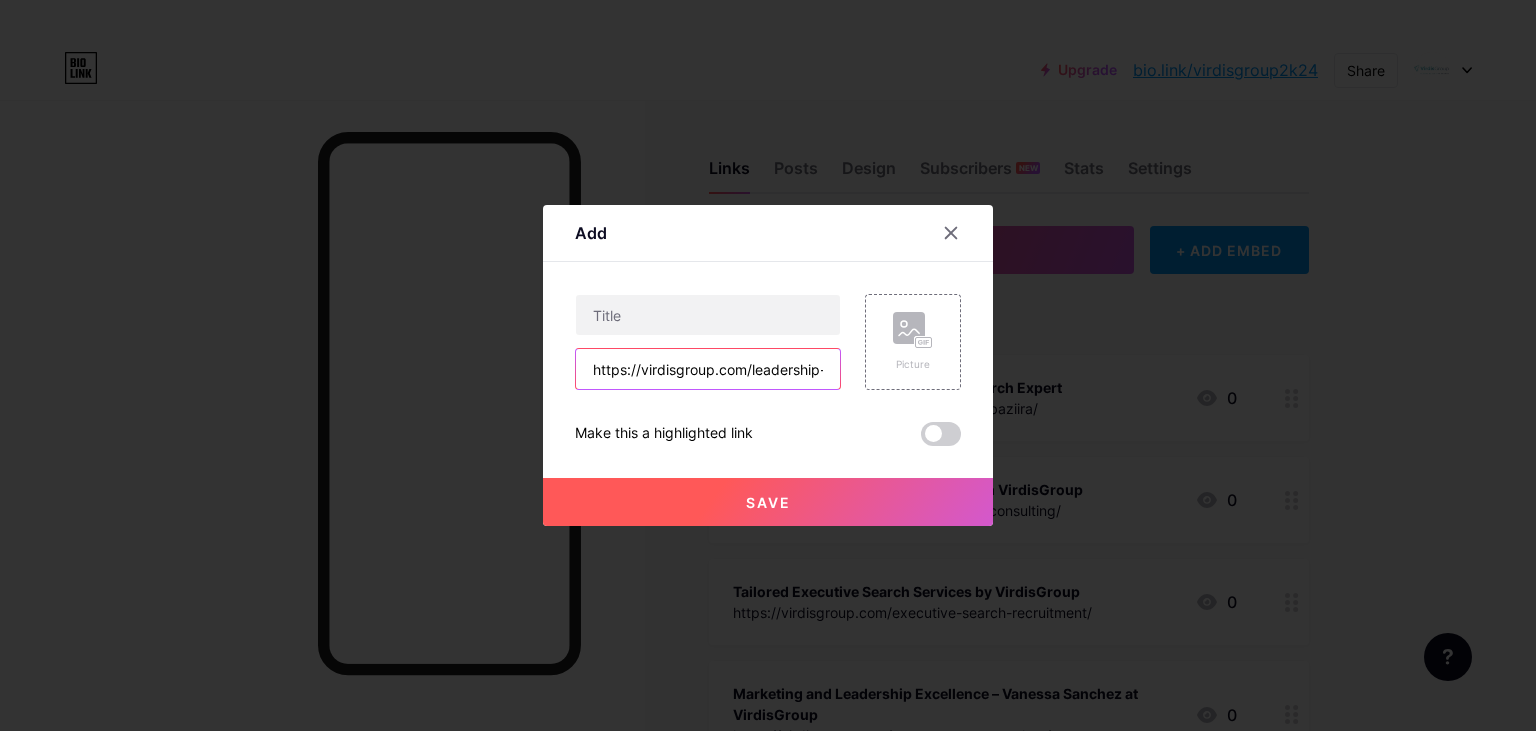 scroll, scrollTop: 0, scrollLeft: 132, axis: horizontal 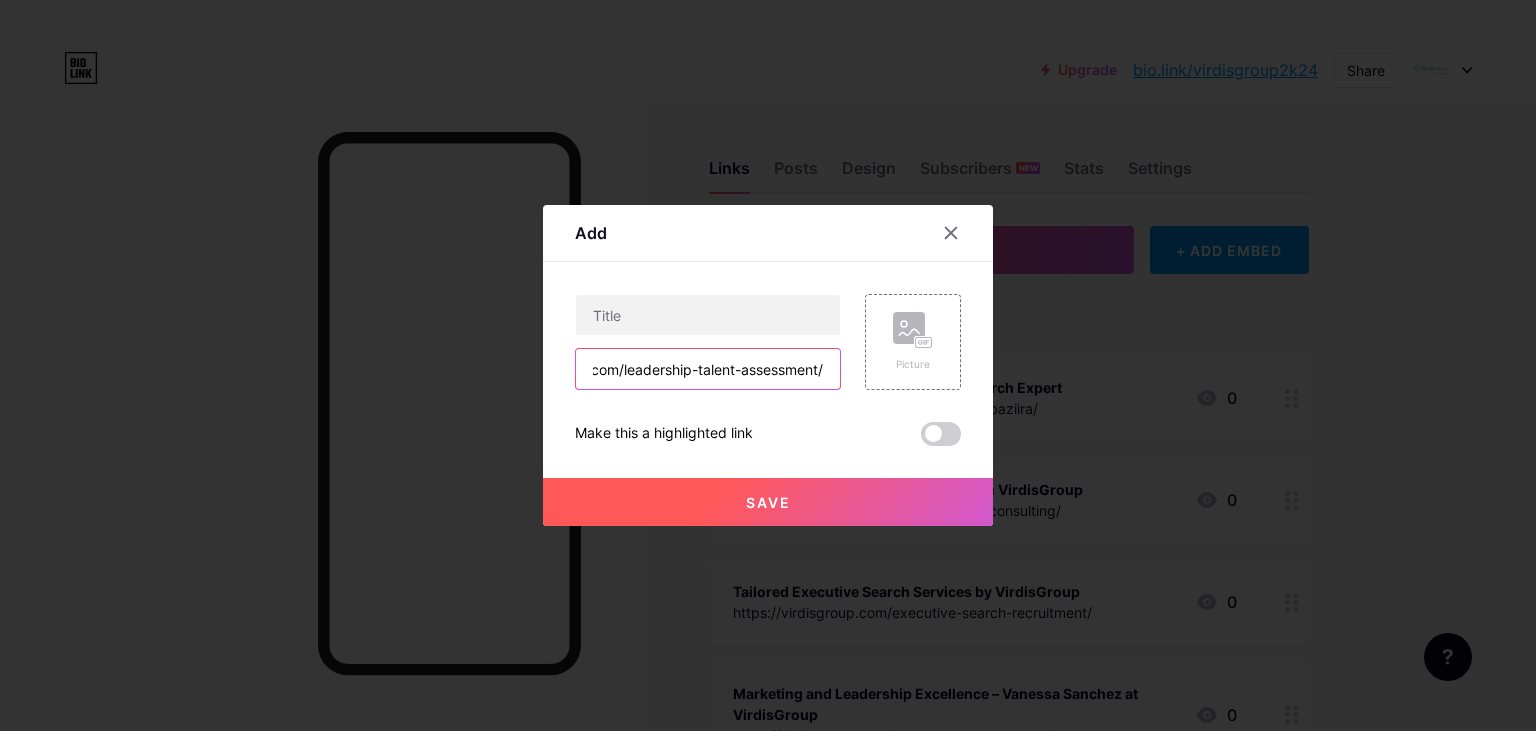 type on "https://virdisgroup.com/leadership-talent-assessment/" 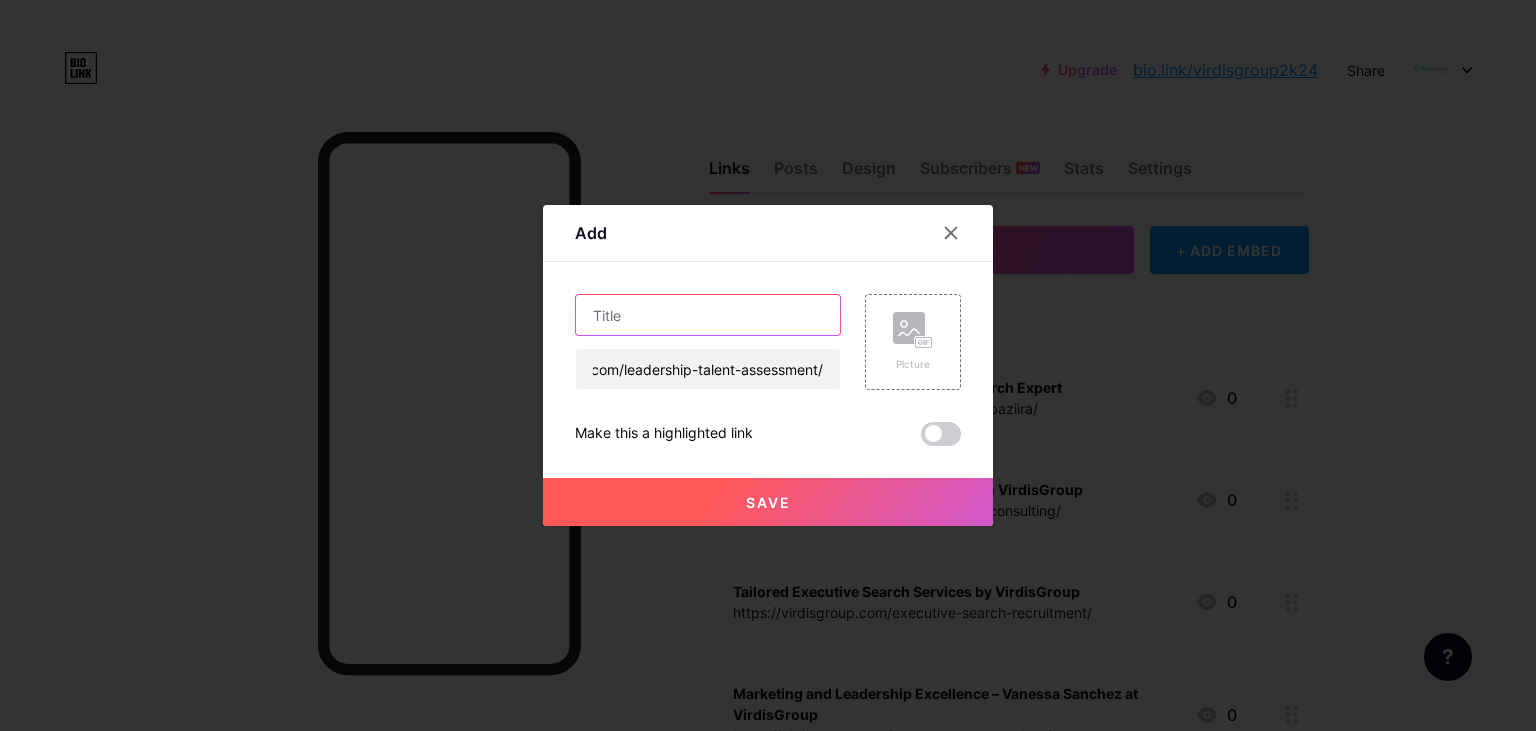 click at bounding box center [708, 315] 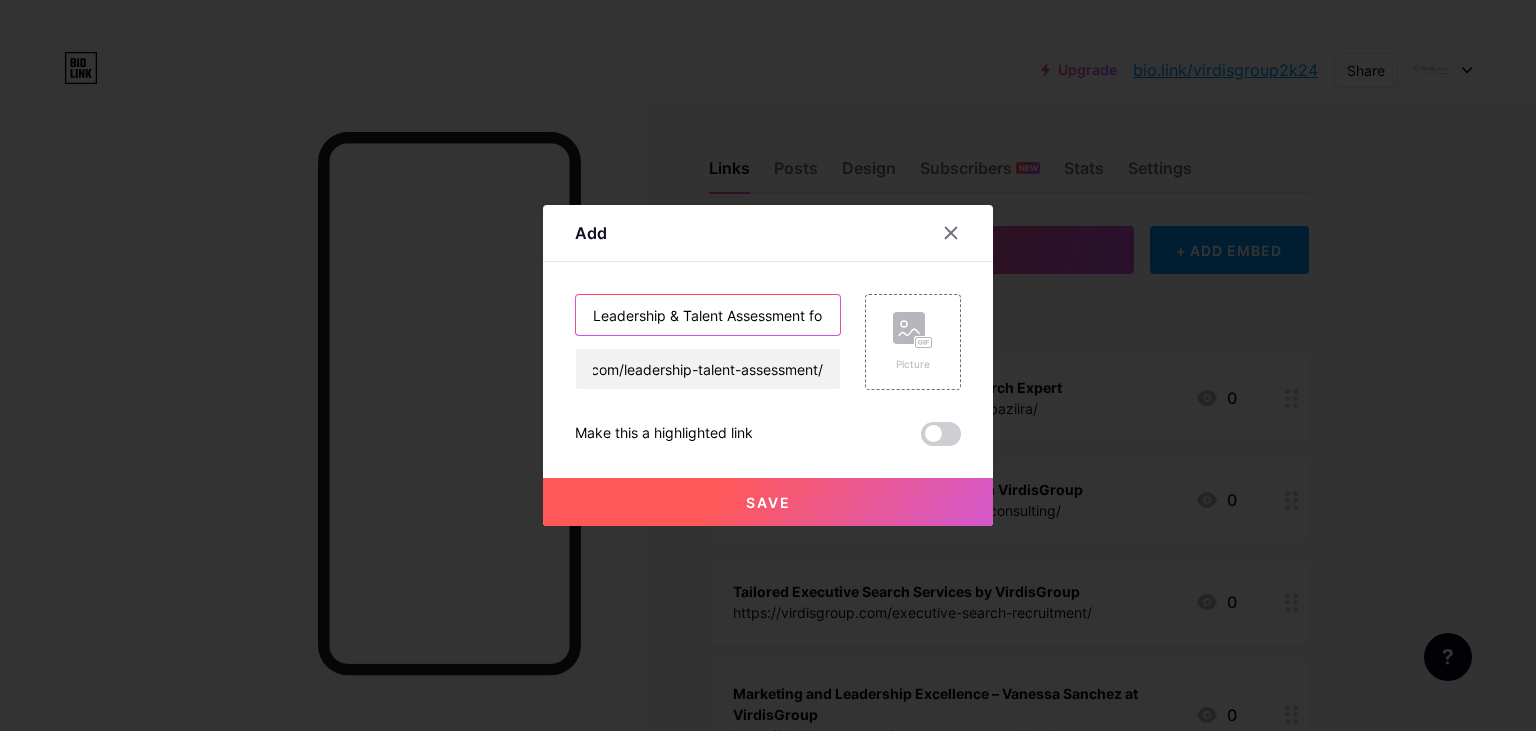 scroll, scrollTop: 0, scrollLeft: 173, axis: horizontal 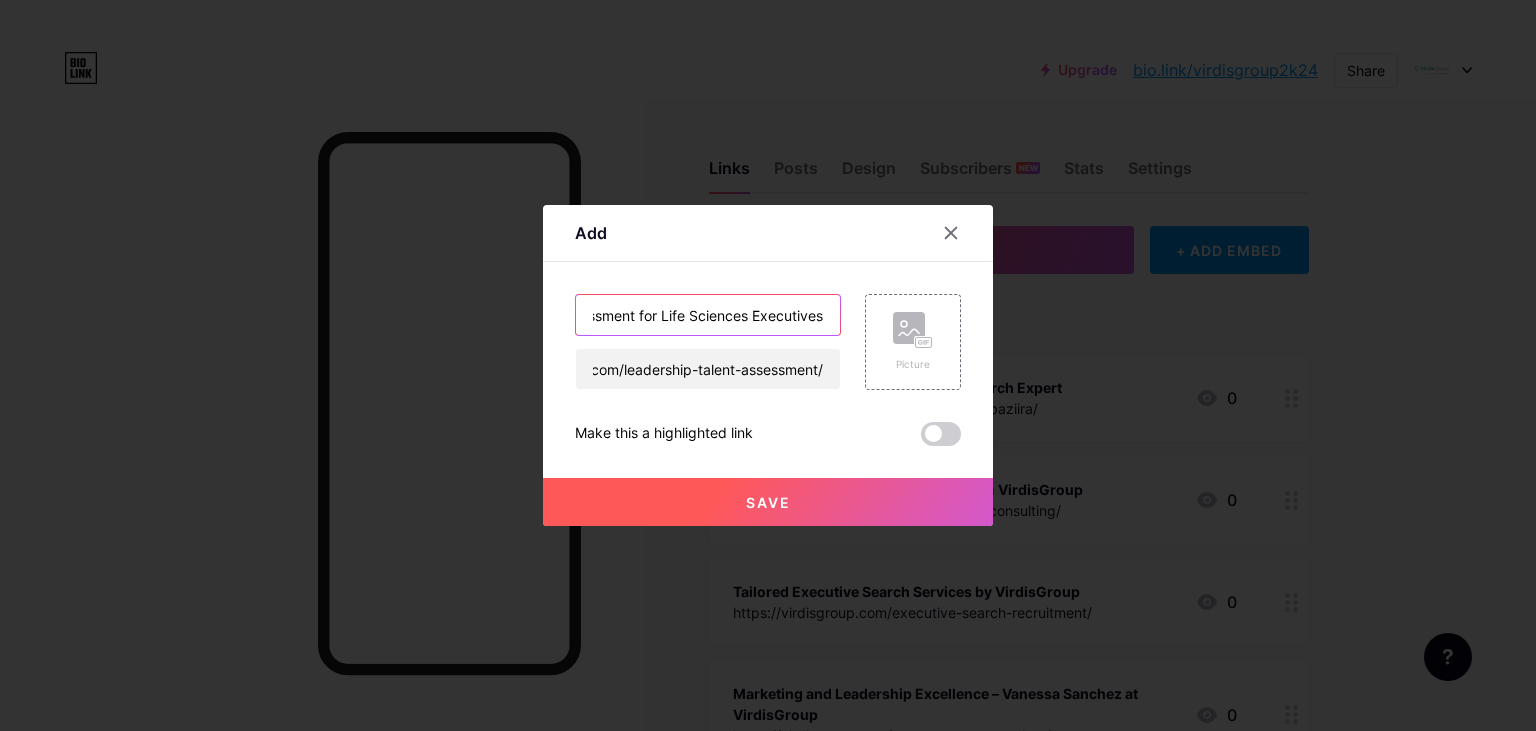 type on "Leadership & Talent Assessment for Life Sciences Executives" 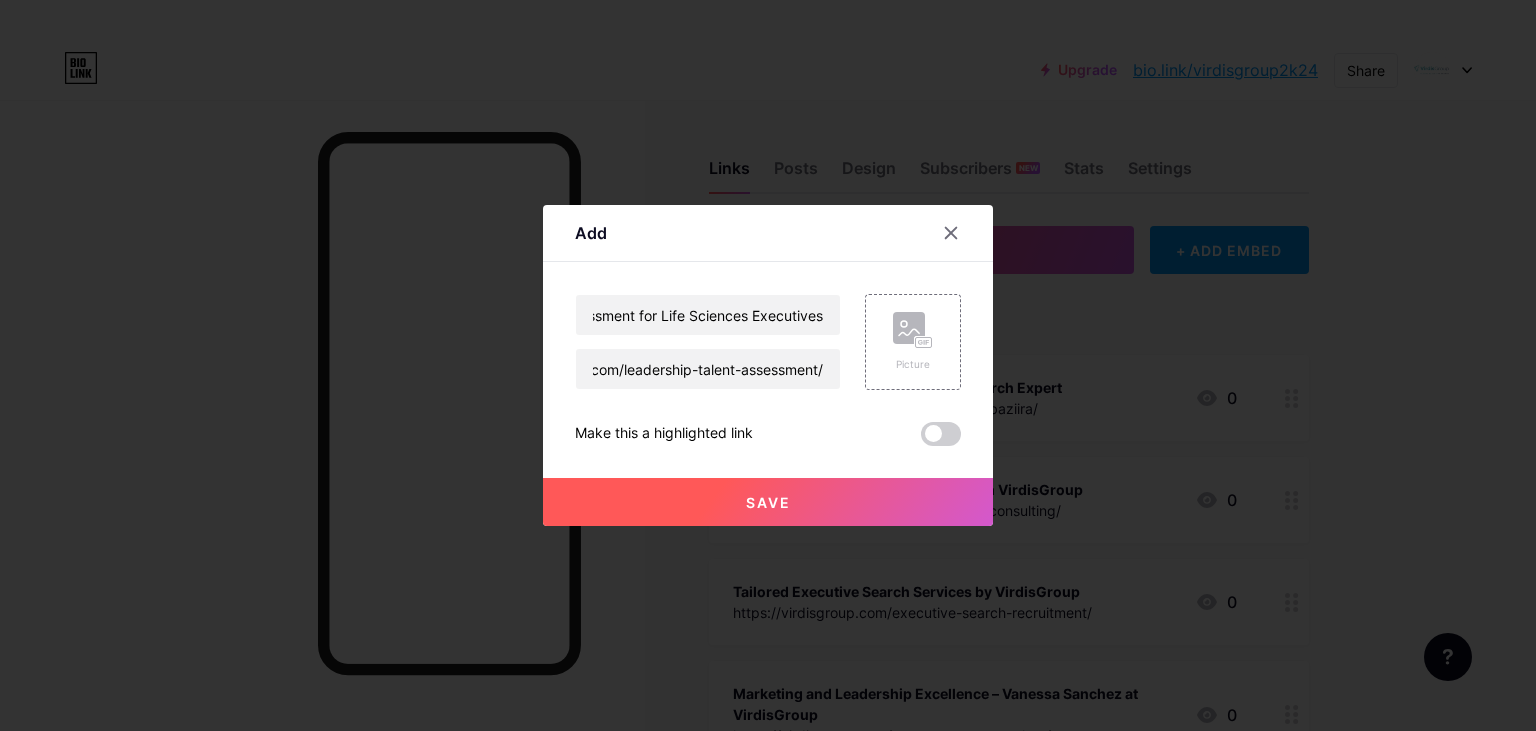 click on "Save" at bounding box center (768, 502) 